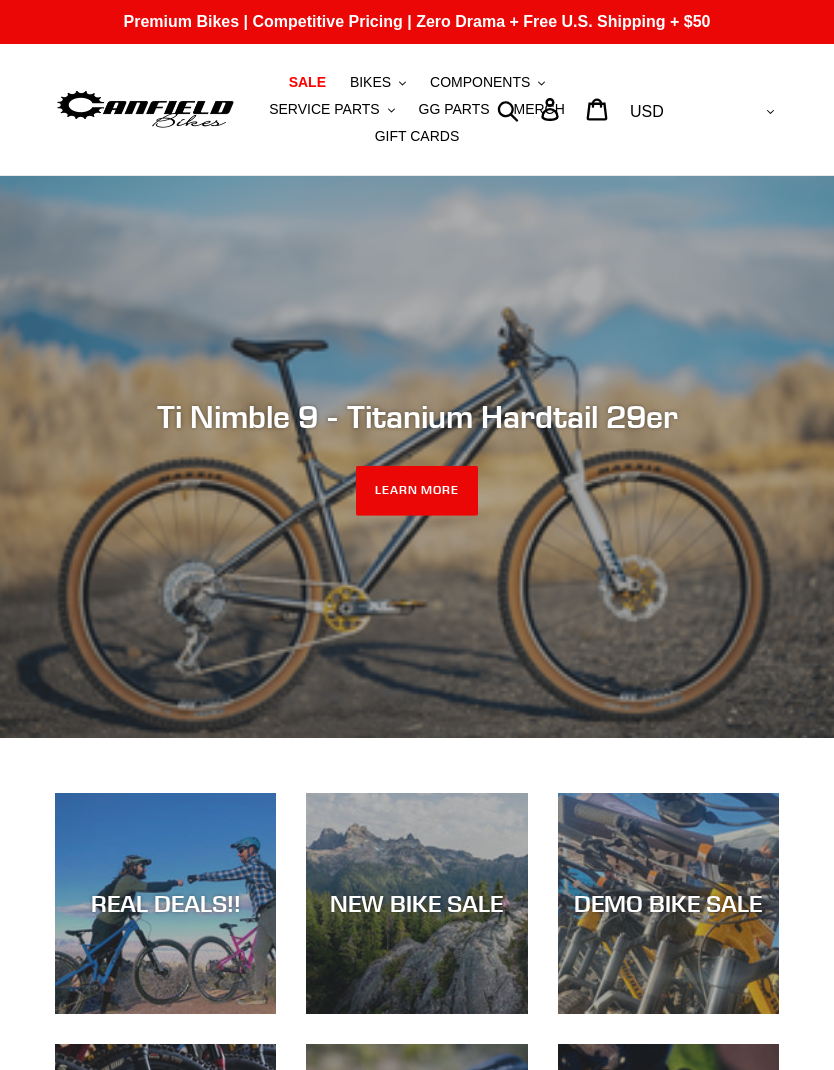 scroll, scrollTop: 0, scrollLeft: 0, axis: both 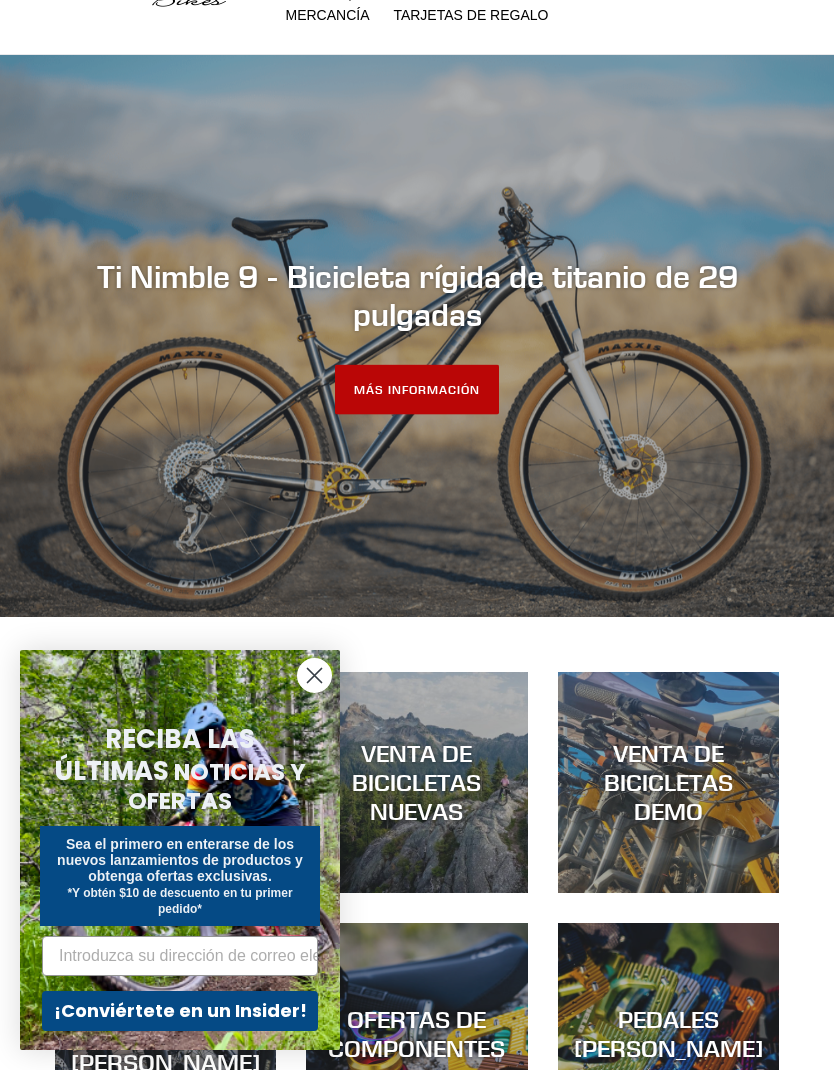 click on "MÁS INFORMACIÓN" at bounding box center [416, 389] 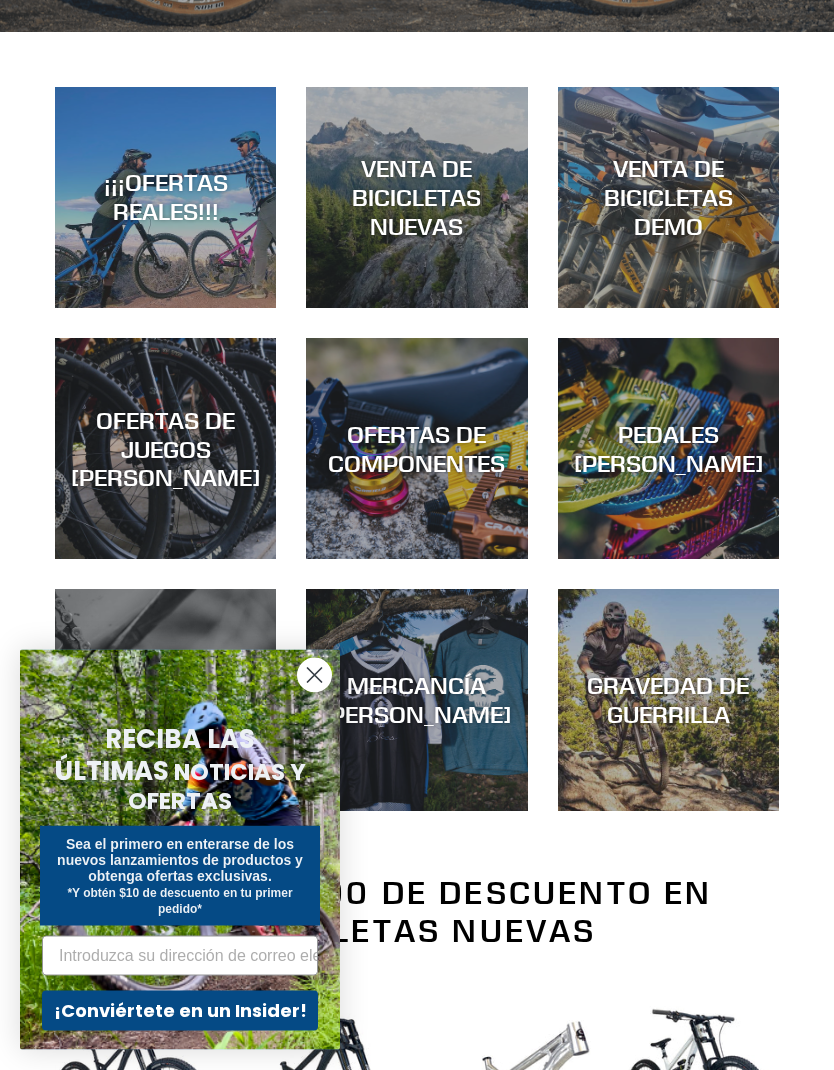 scroll, scrollTop: 730, scrollLeft: 0, axis: vertical 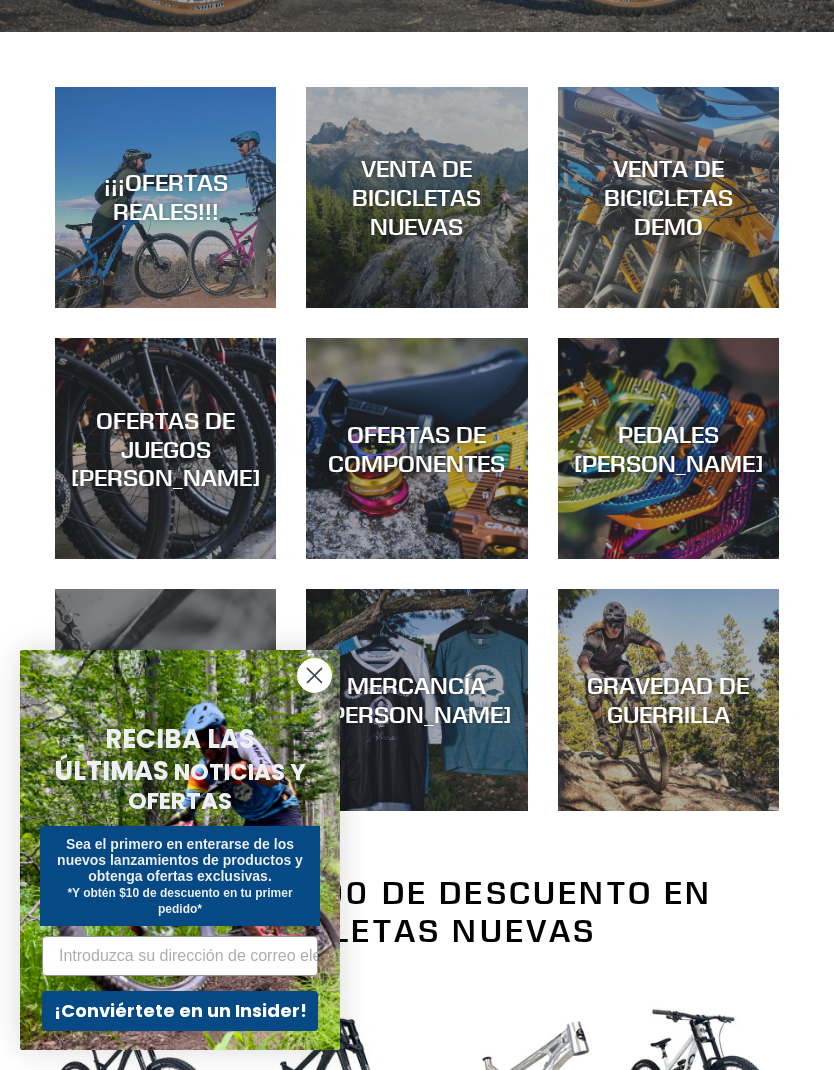 click 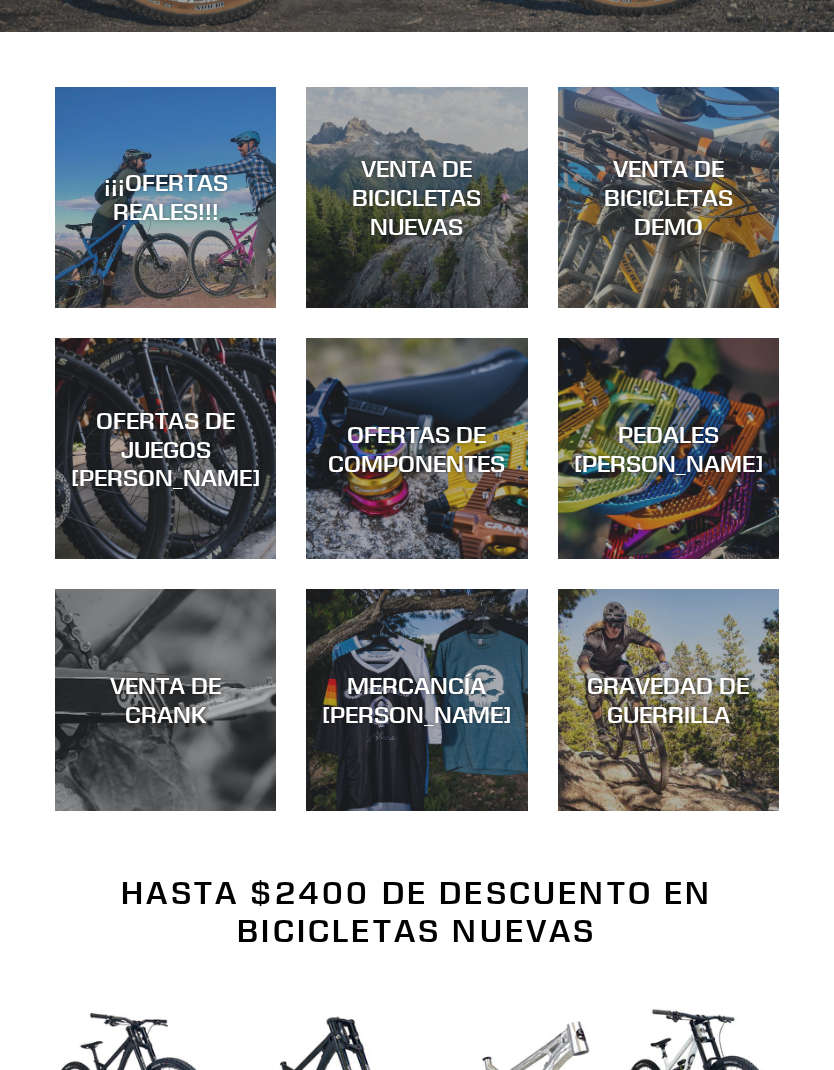 click on "GRAVEDAD DE GUERRILLA" at bounding box center (668, 811) 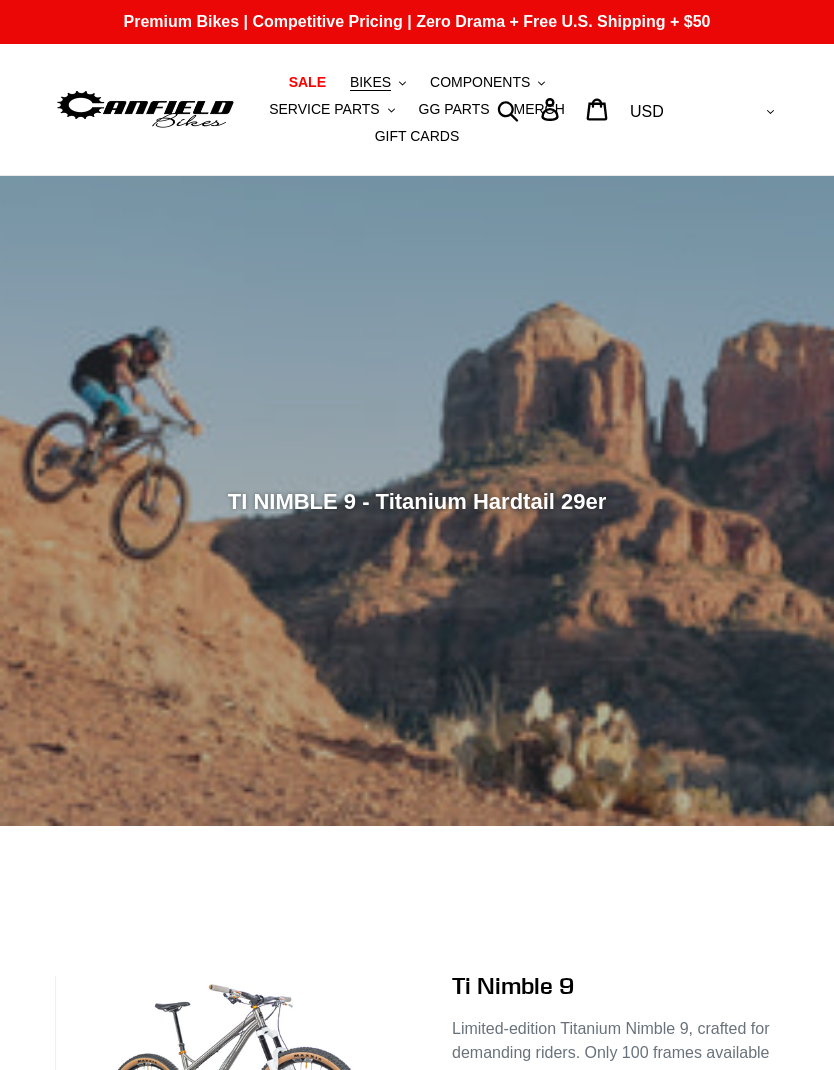 scroll, scrollTop: 0, scrollLeft: 0, axis: both 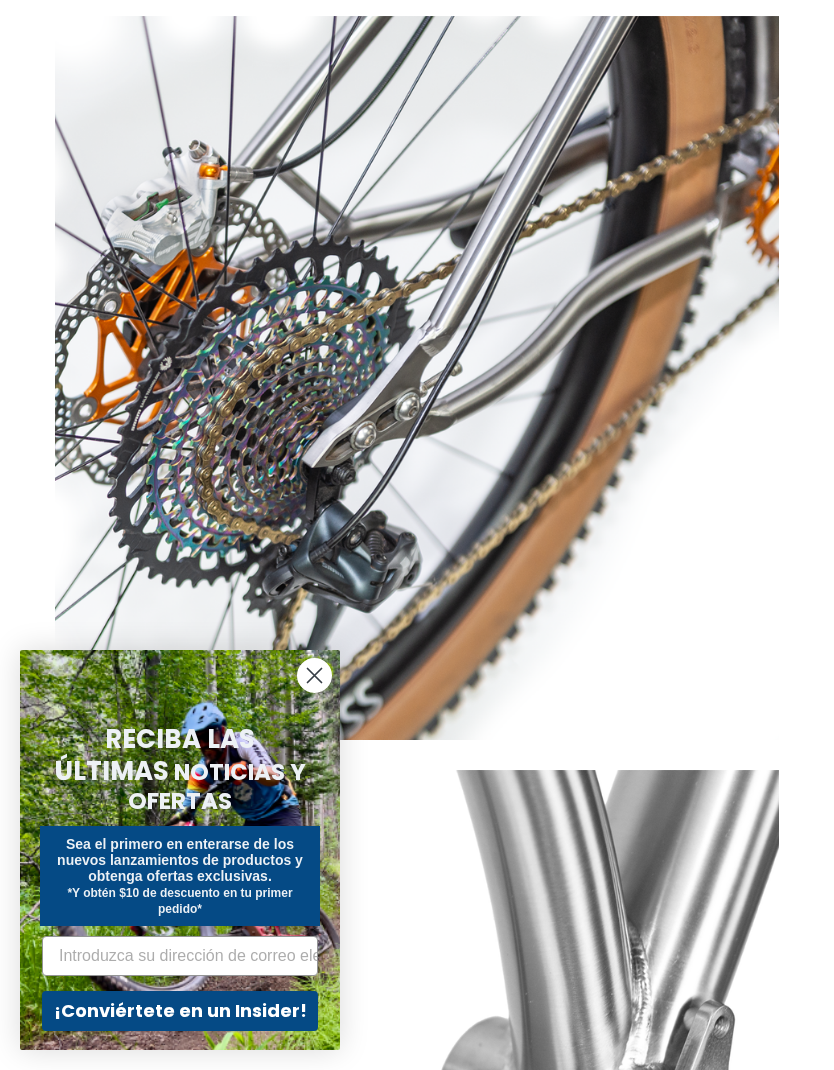 click 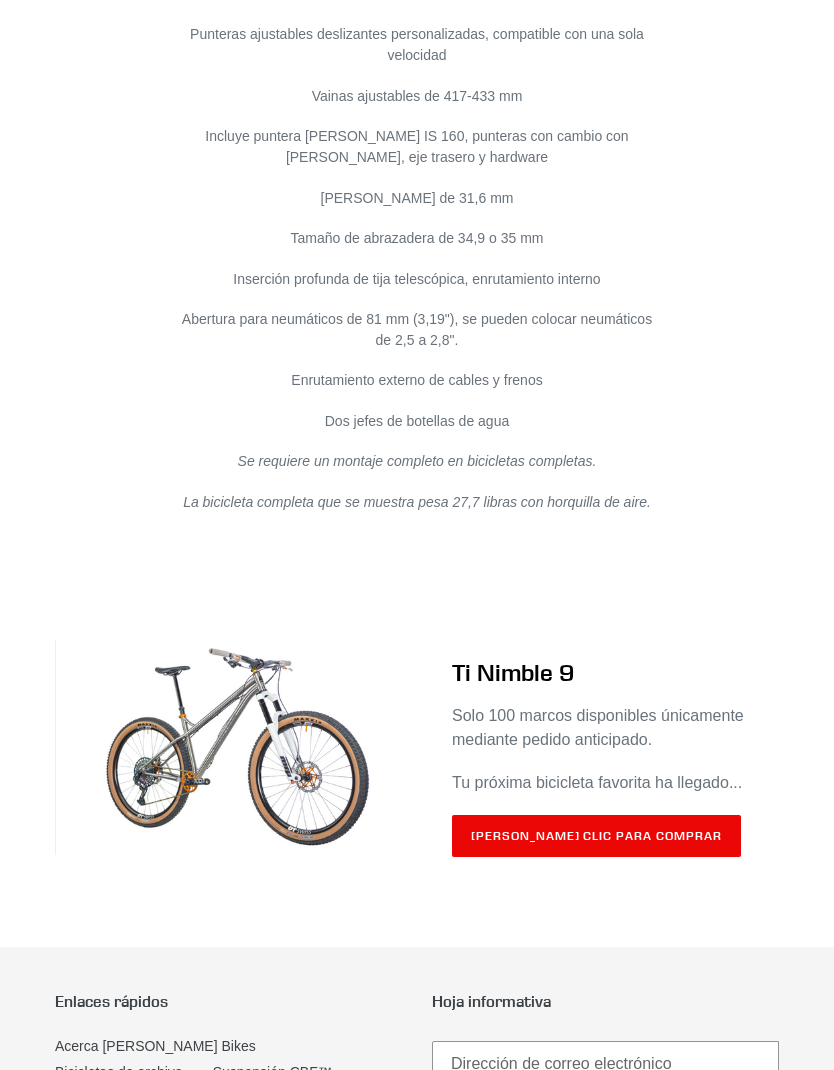 scroll, scrollTop: 9264, scrollLeft: 0, axis: vertical 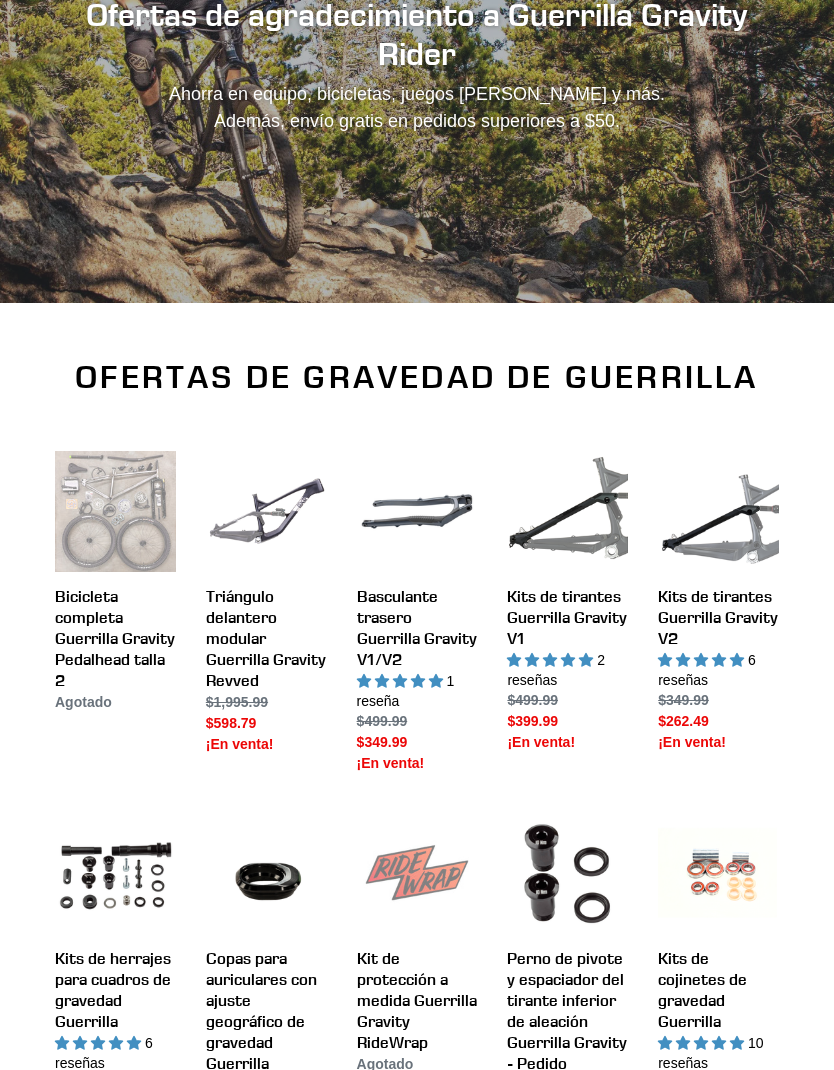 click on "Kits de tirantes Guerrilla Gravity V2" at bounding box center (718, 604) 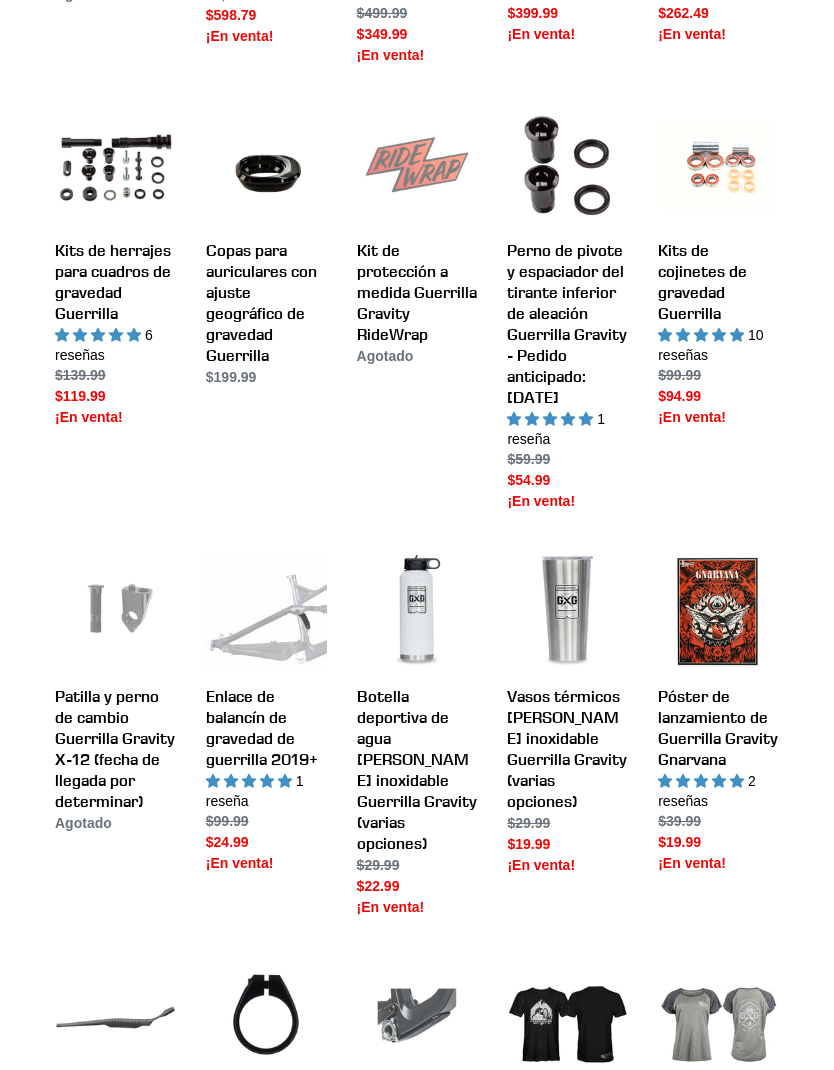 scroll, scrollTop: 1080, scrollLeft: 0, axis: vertical 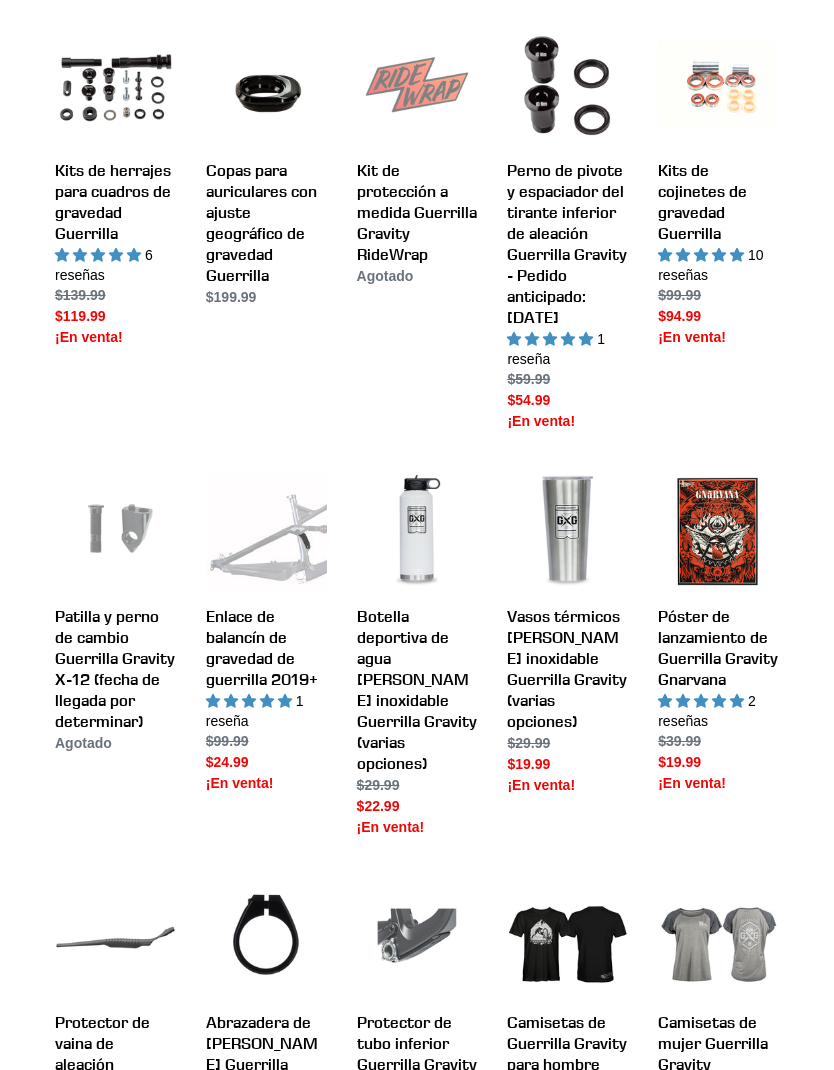 click on "Enlace de balancín de gravedad de guerrilla 2019+" at bounding box center [266, 634] 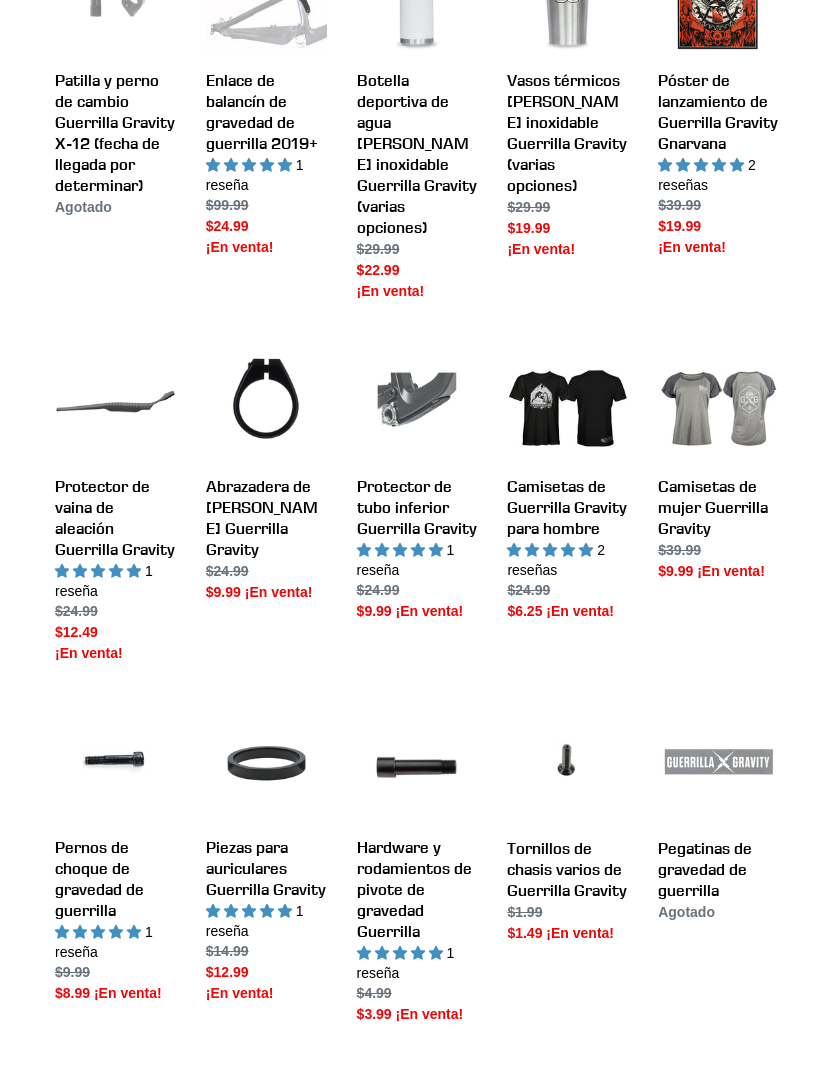 scroll, scrollTop: 1696, scrollLeft: 0, axis: vertical 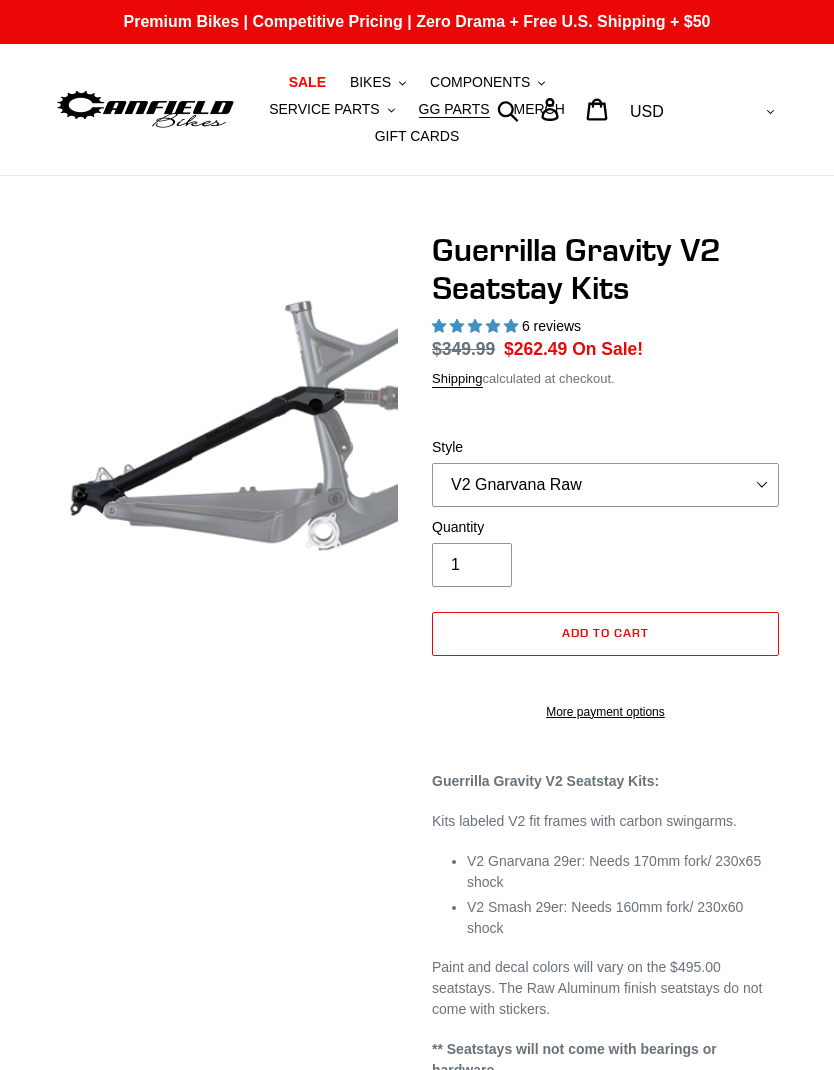 select on "highest-rating" 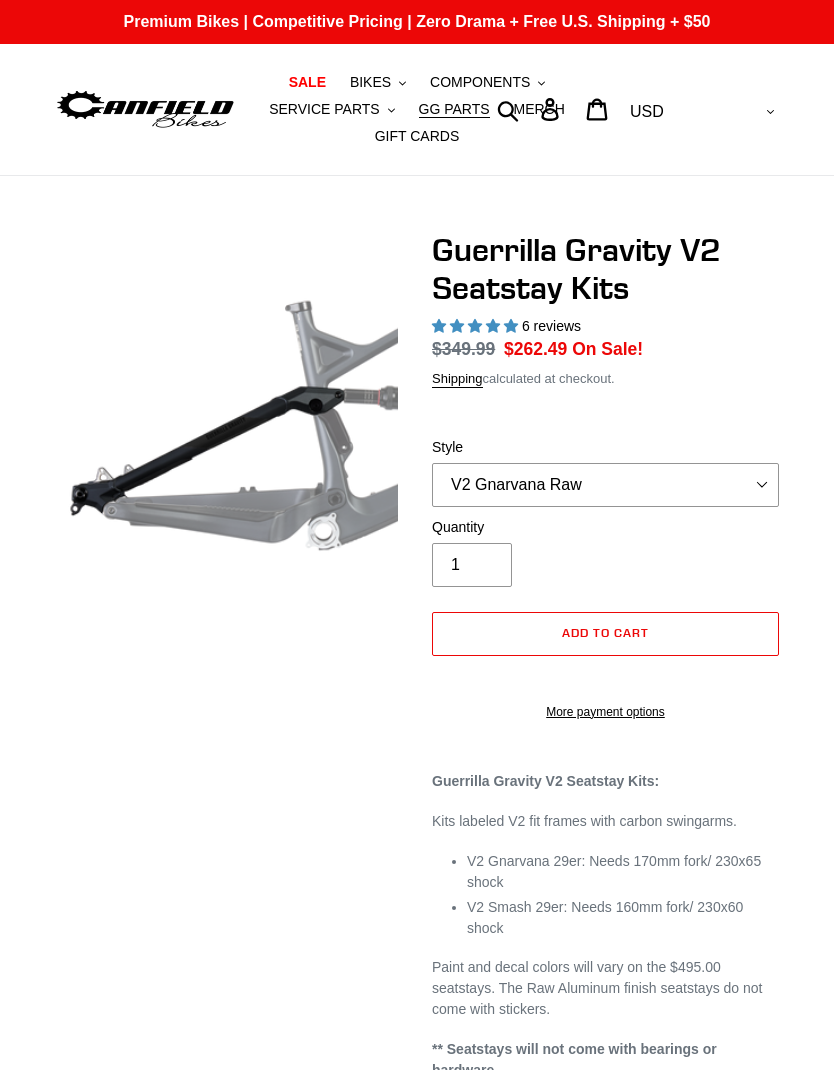 scroll, scrollTop: 0, scrollLeft: 0, axis: both 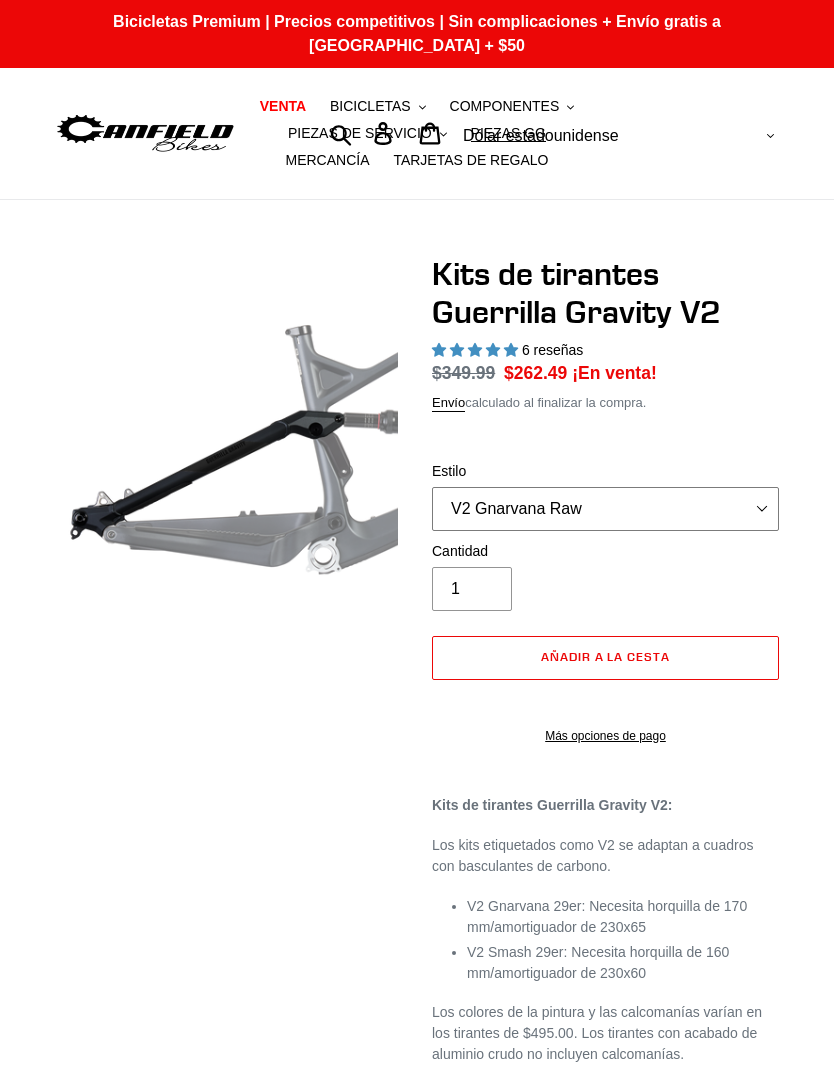 click on "V2 Gnarvana
V2 Gnarvana Raw
V2 Smash
V2 Smash Raw" at bounding box center [605, 509] 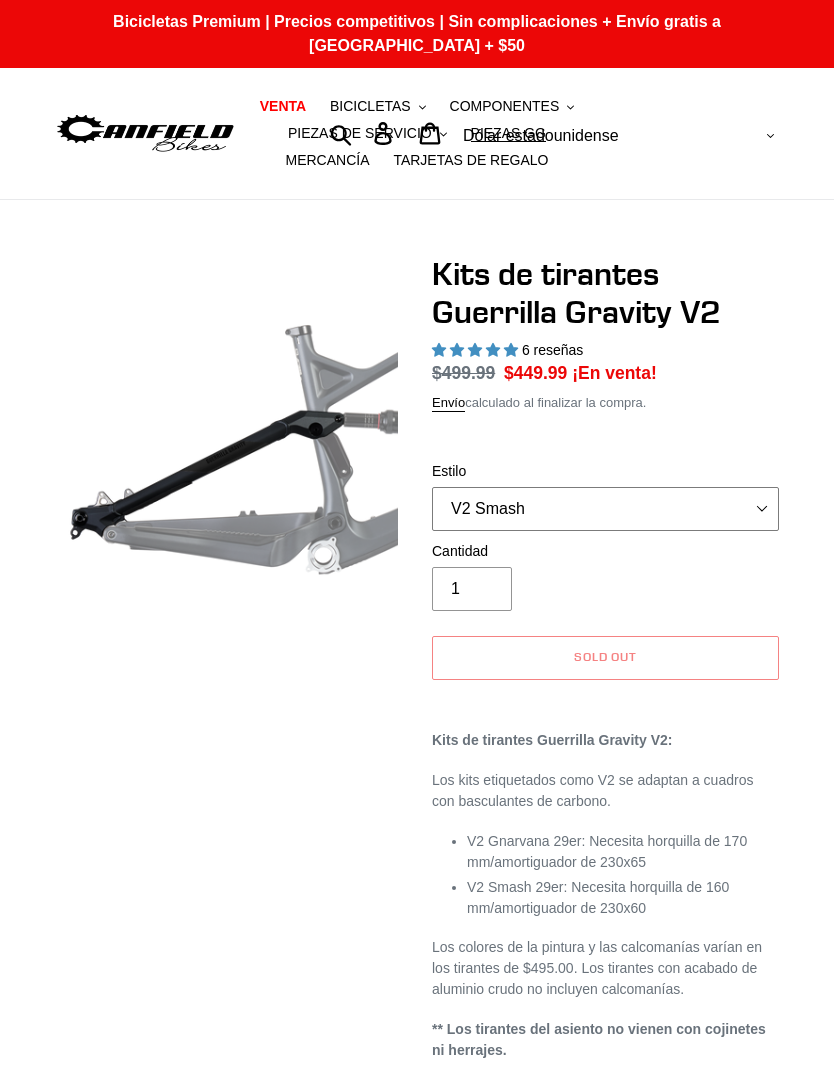 click on "V2 Gnarvana
V2 Gnarvana Raw
V2 Smash
V2 Smash Raw" at bounding box center (605, 509) 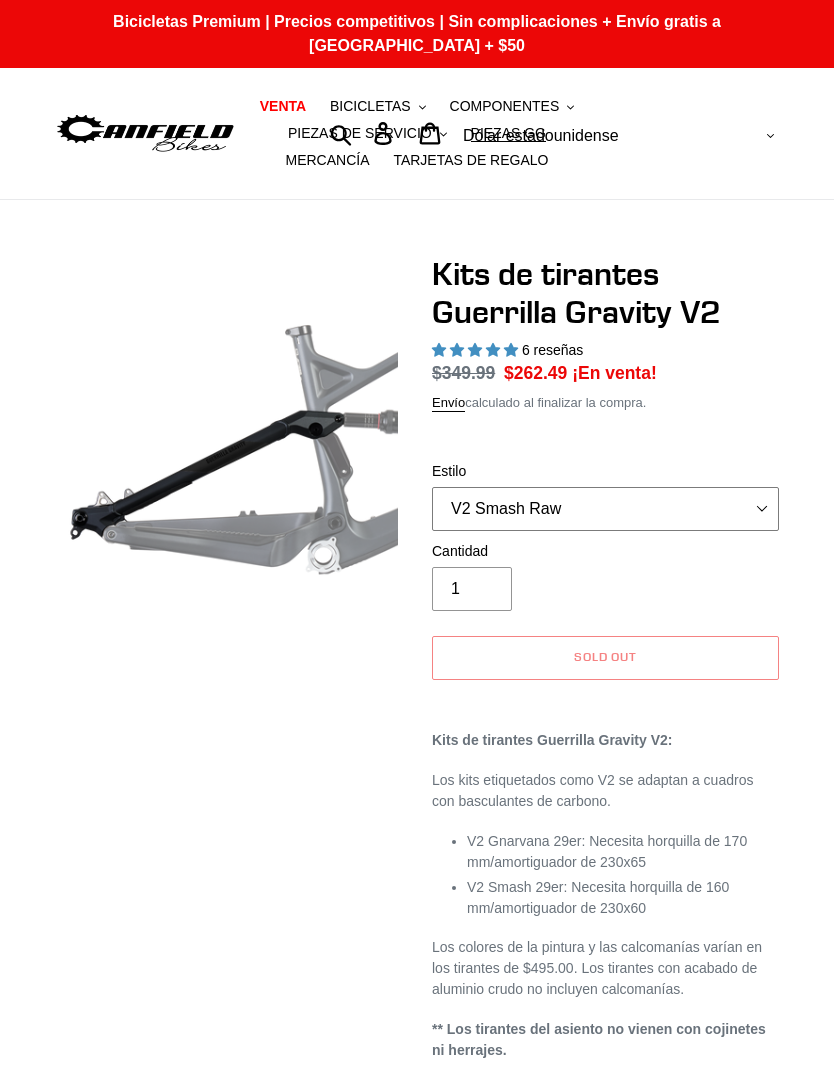 click on "V2 Gnarvana
V2 Gnarvana Raw
V2 Smash
V2 Smash Raw" at bounding box center (605, 509) 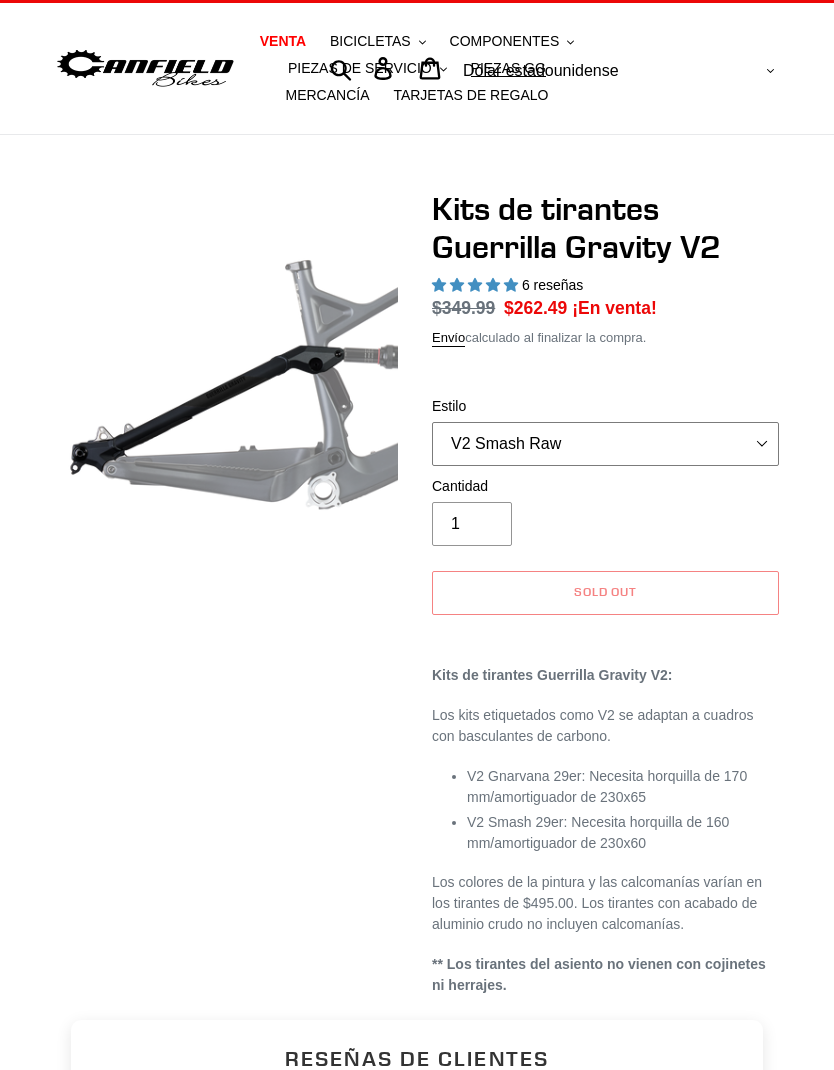 scroll, scrollTop: 0, scrollLeft: 0, axis: both 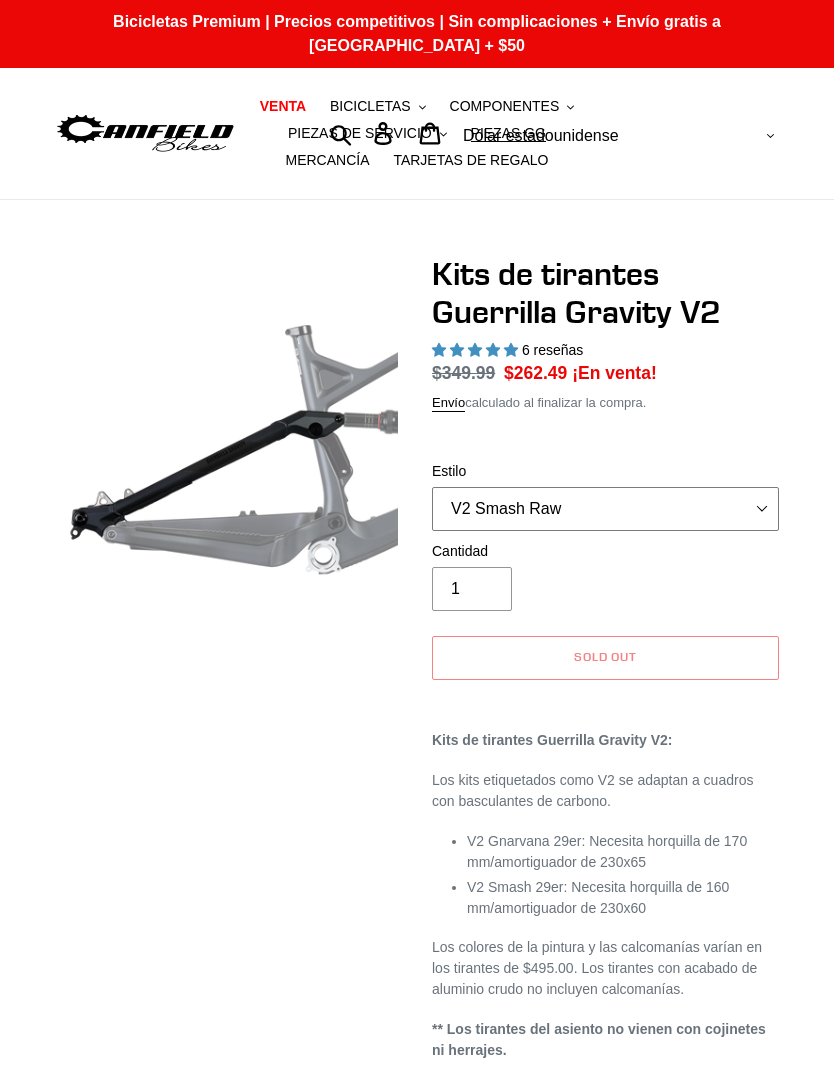 click on "V2 Gnarvana
V2 Gnarvana Raw
V2 Smash
V2 Smash Raw" at bounding box center (605, 509) 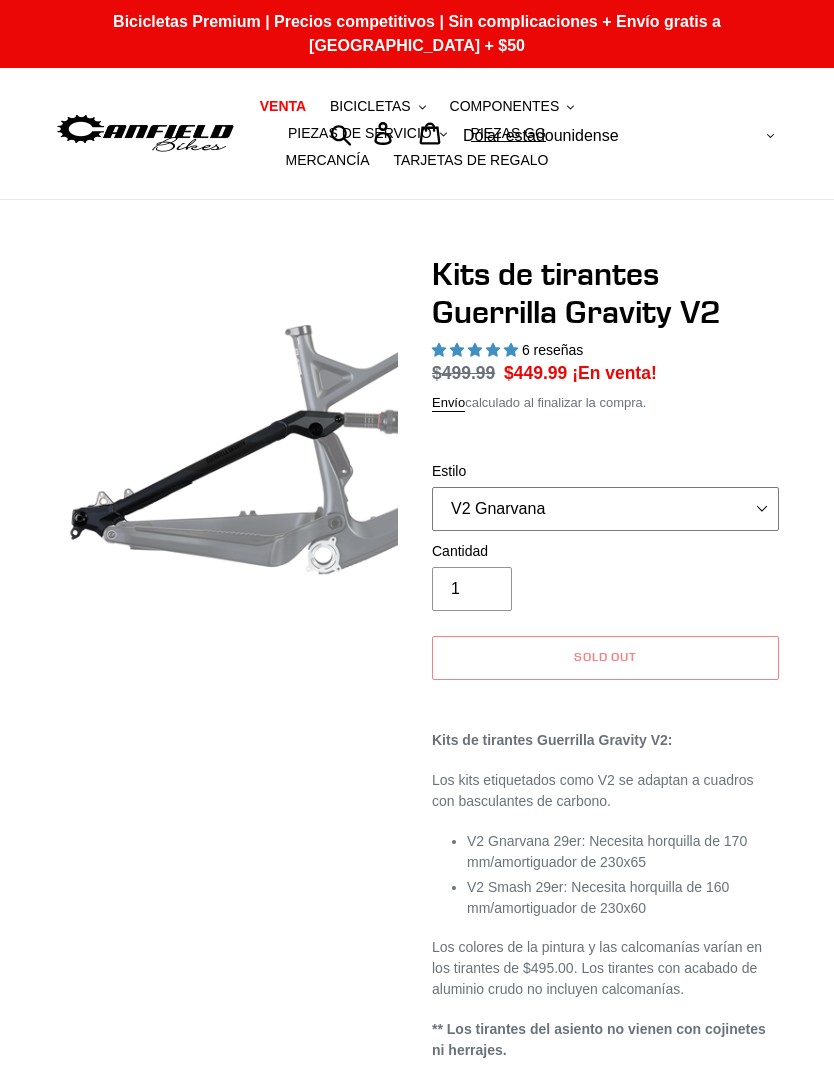 click on "V2 Gnarvana
V2 Gnarvana Raw
V2 Smash
V2 Smash Raw" at bounding box center (605, 509) 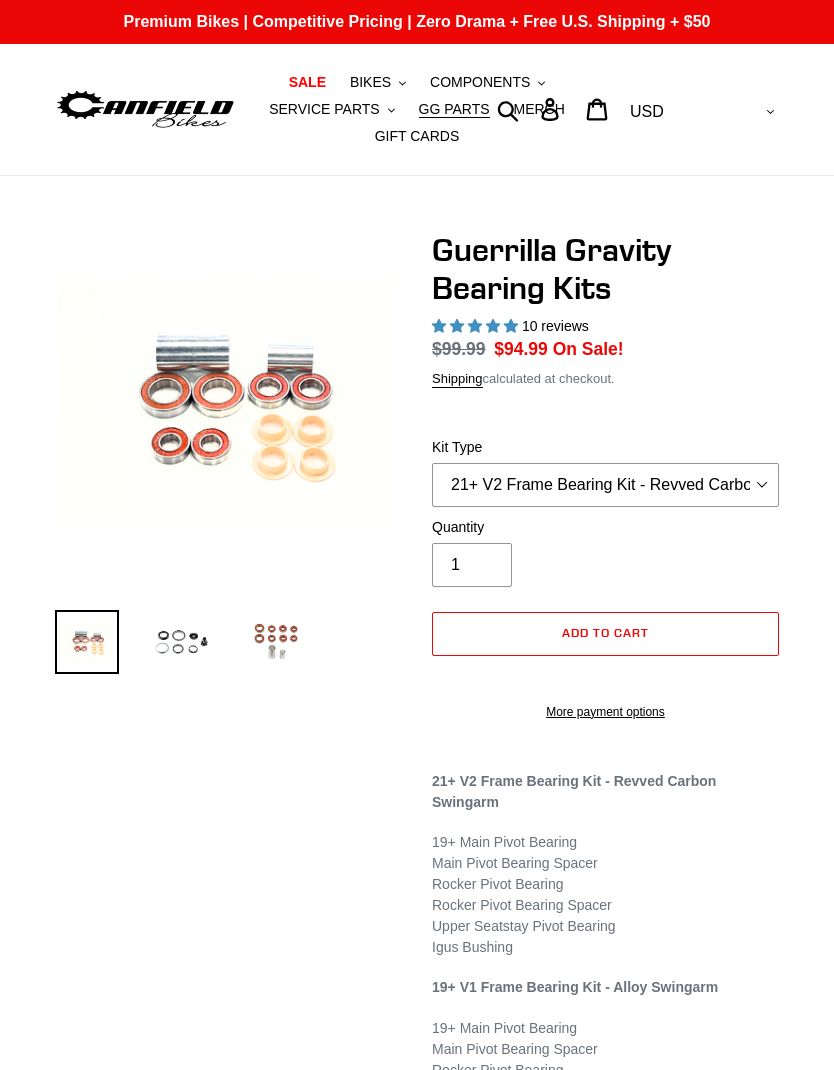 select on "highest-rating" 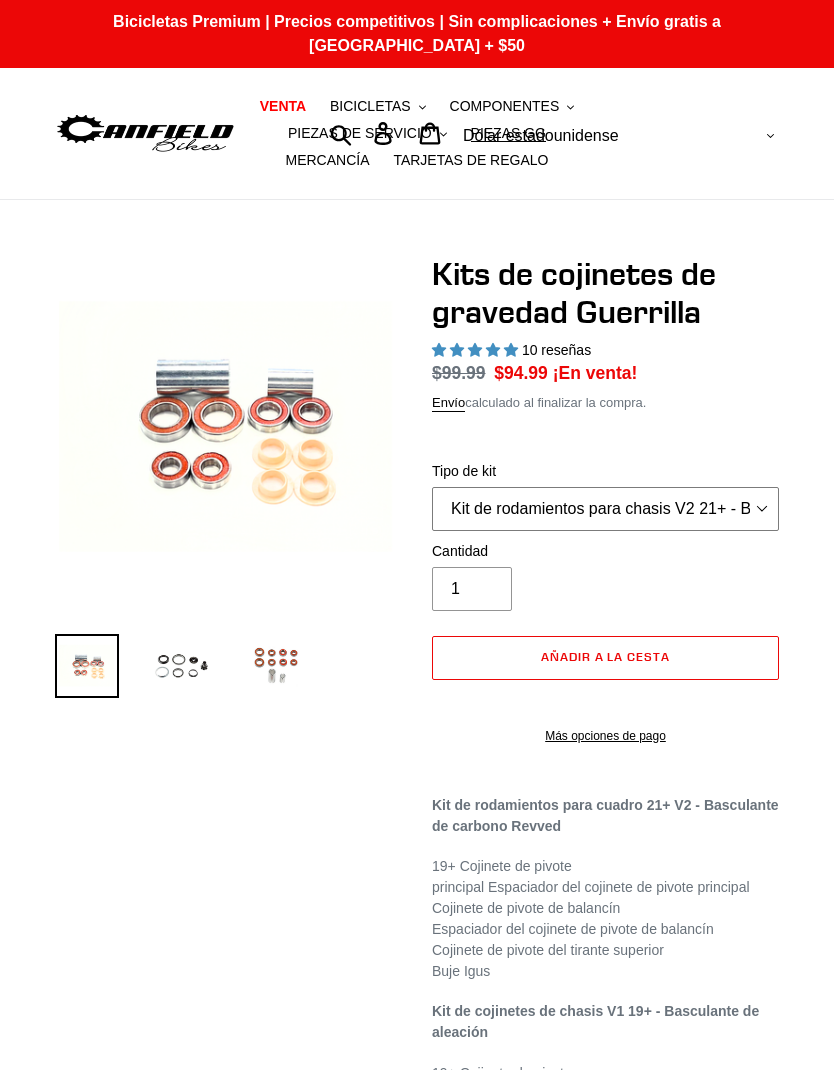 click on "Kit de rodamientos para chasis V2 21+ - Basculante de carbono Revved - Pedido anticipado: 30/06/2025
Kit de rodamientos de chasis V1 19+ - Basculante de aleación - Pedido anticipado 30/6/2025
Kit completo de rodamientos para dirección 19+ (disponible en stock)" at bounding box center (605, 509) 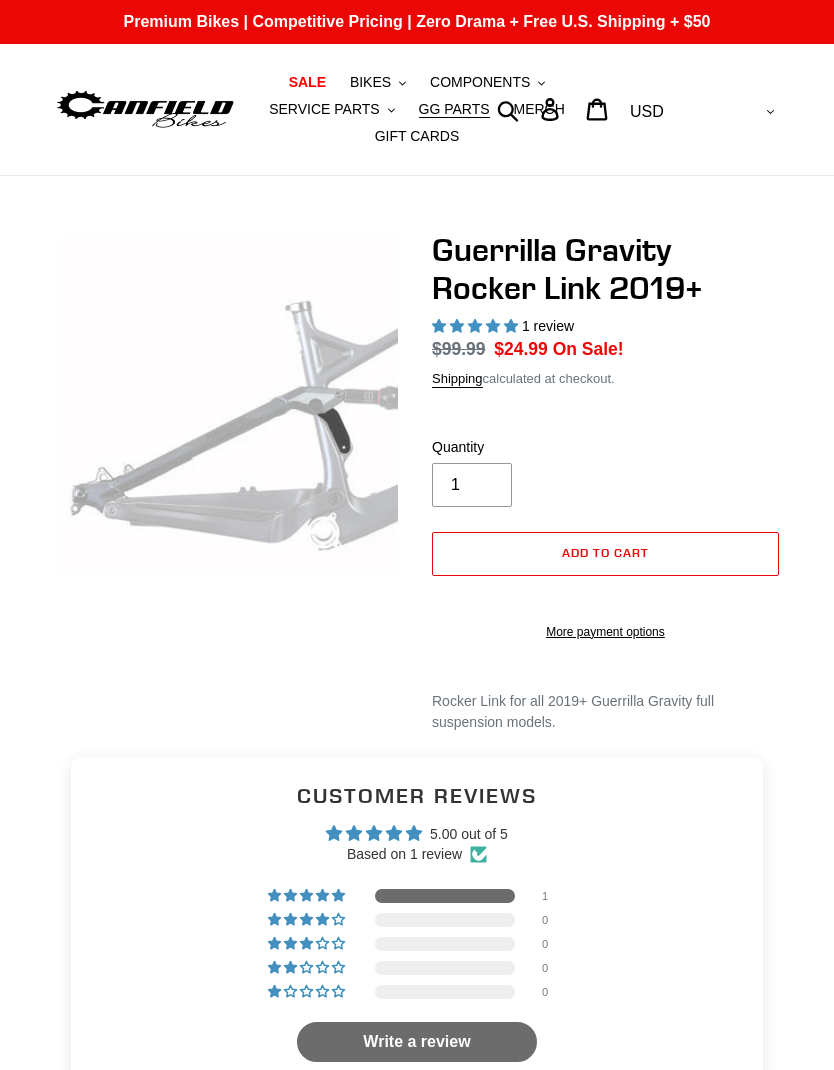 select on "highest-rating" 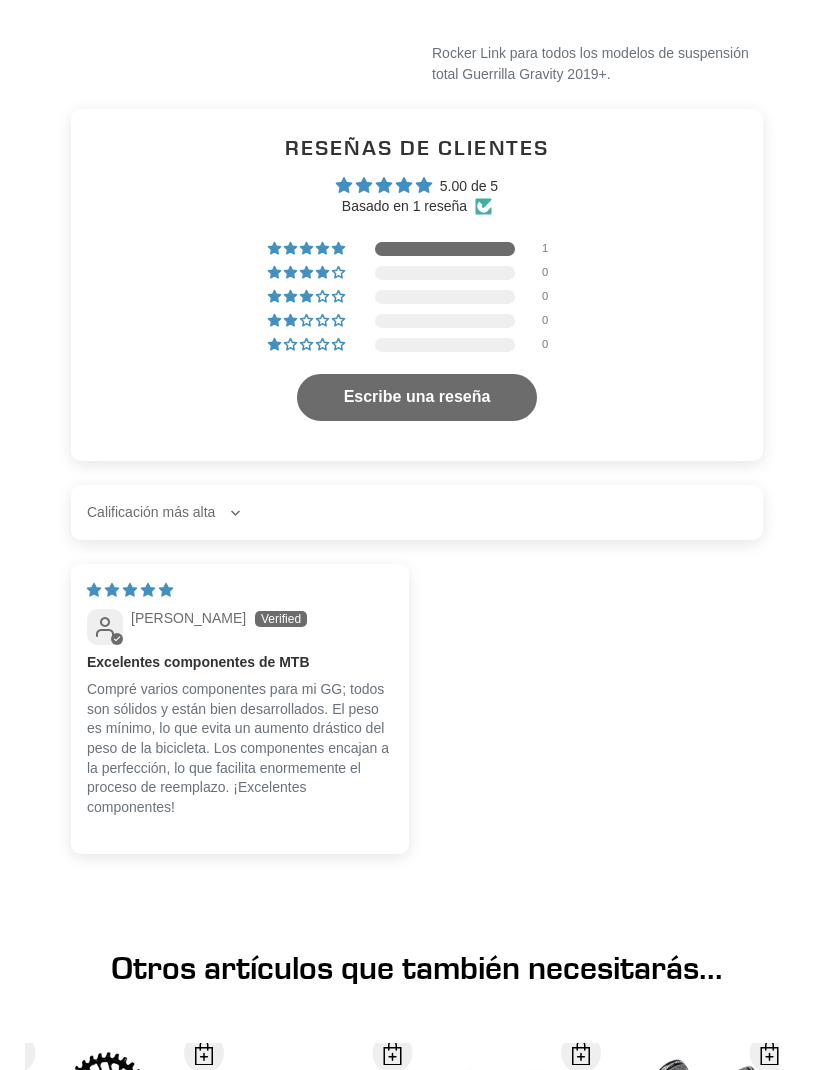 scroll, scrollTop: 735, scrollLeft: 0, axis: vertical 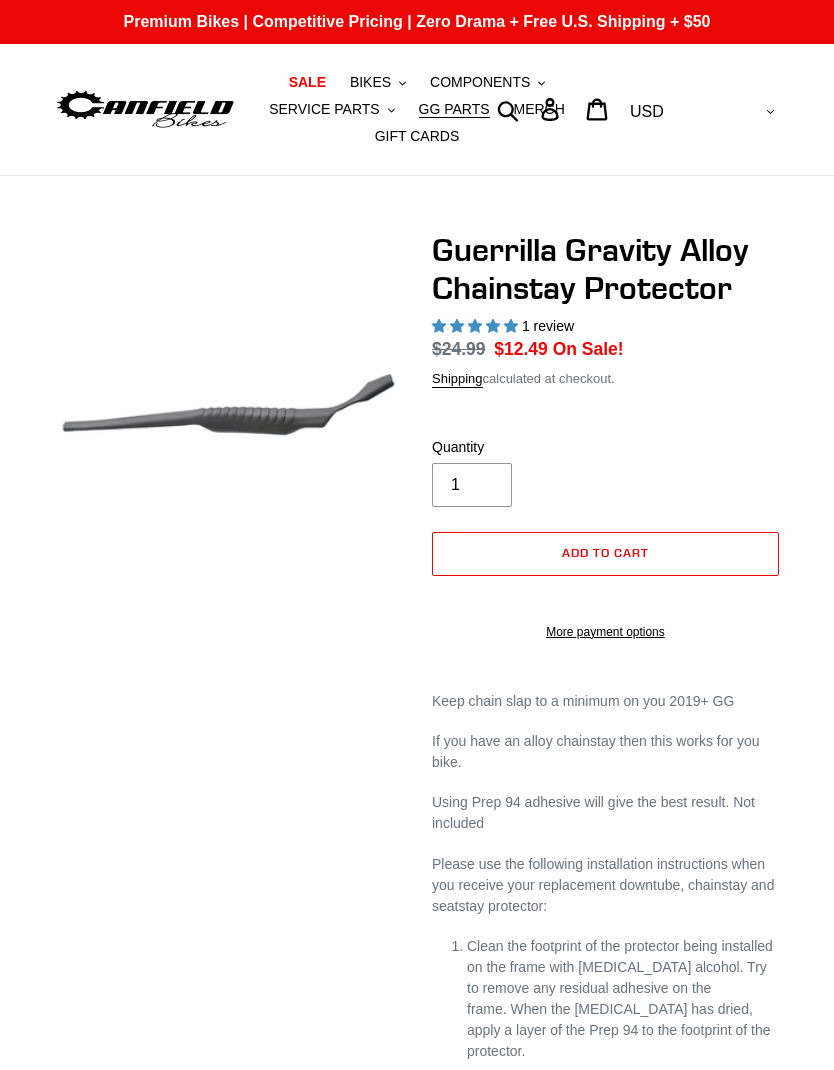 select on "highest-rating" 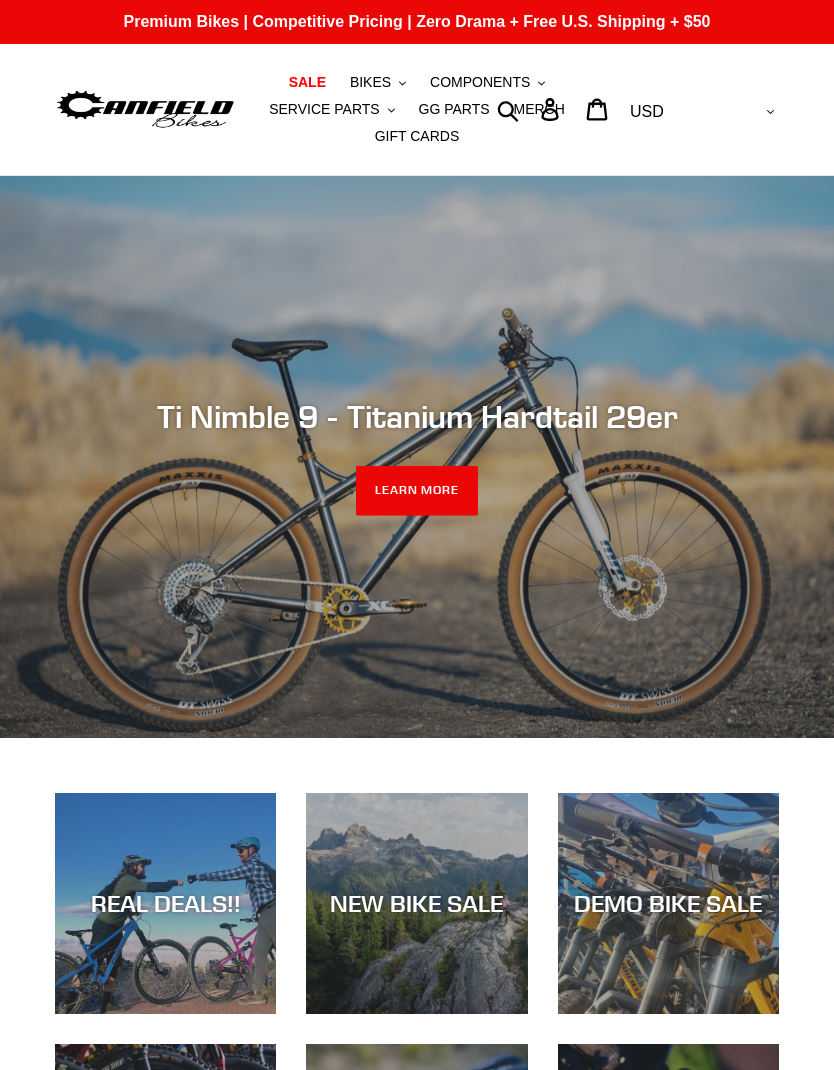 scroll, scrollTop: 730, scrollLeft: 0, axis: vertical 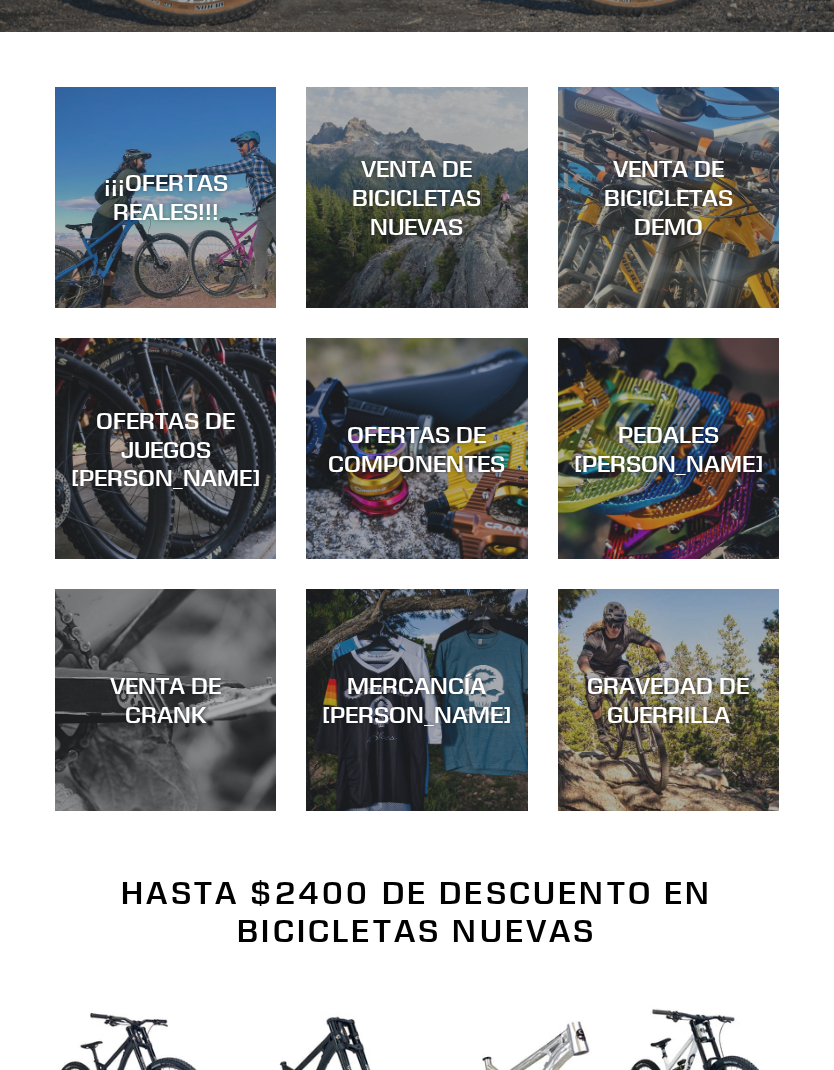 click on "¡¡¡OFERTAS REALES!!!" at bounding box center [166, 197] 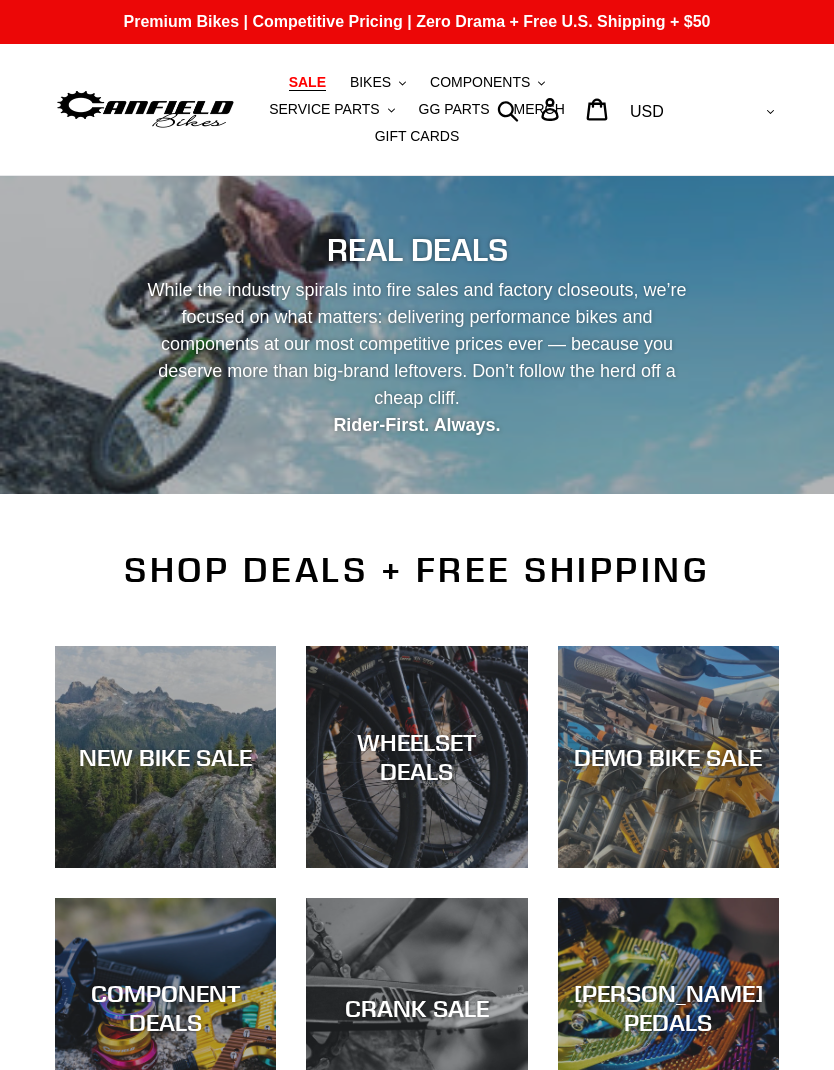 scroll, scrollTop: 0, scrollLeft: 0, axis: both 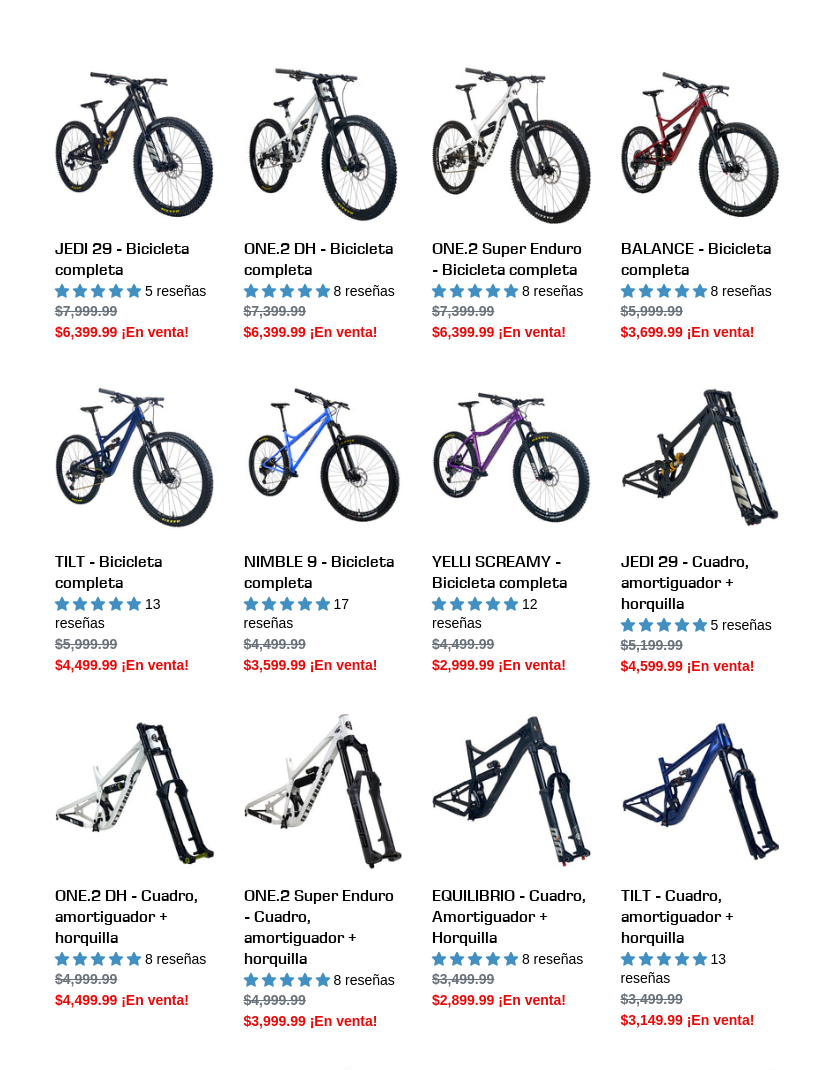 click on "BALANCE - Bicicleta completa" at bounding box center [700, 204] 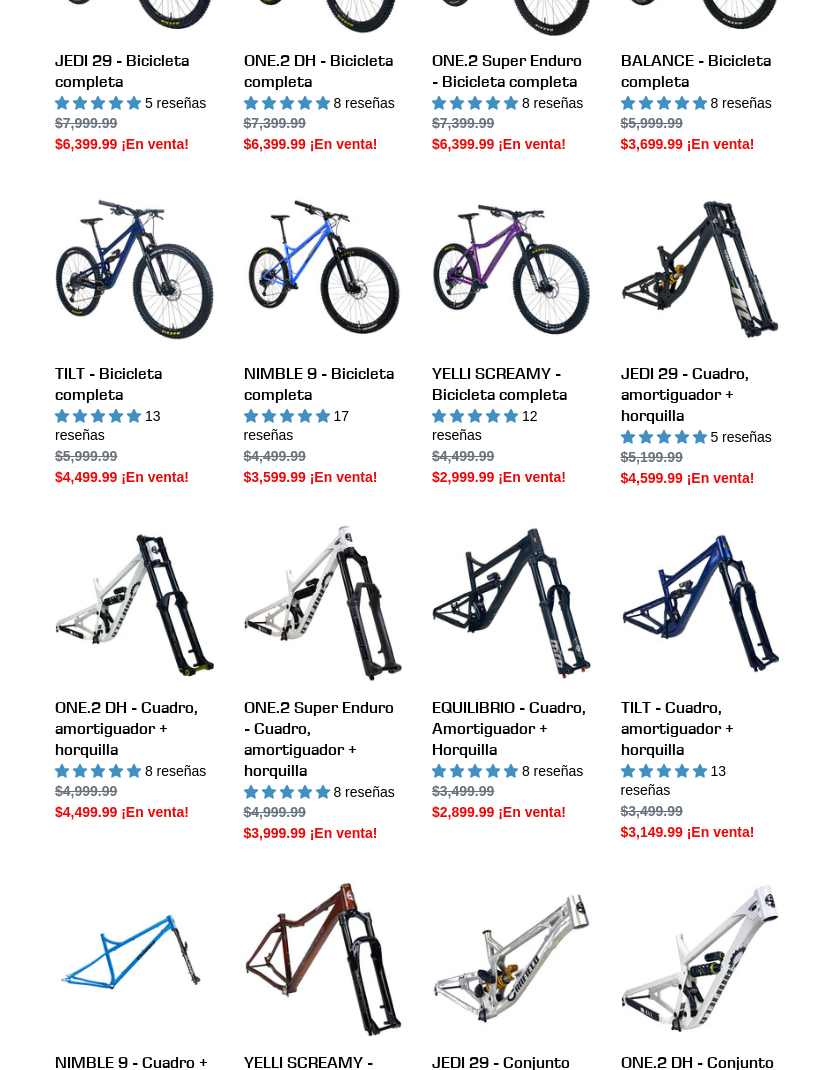 scroll, scrollTop: 1520, scrollLeft: 0, axis: vertical 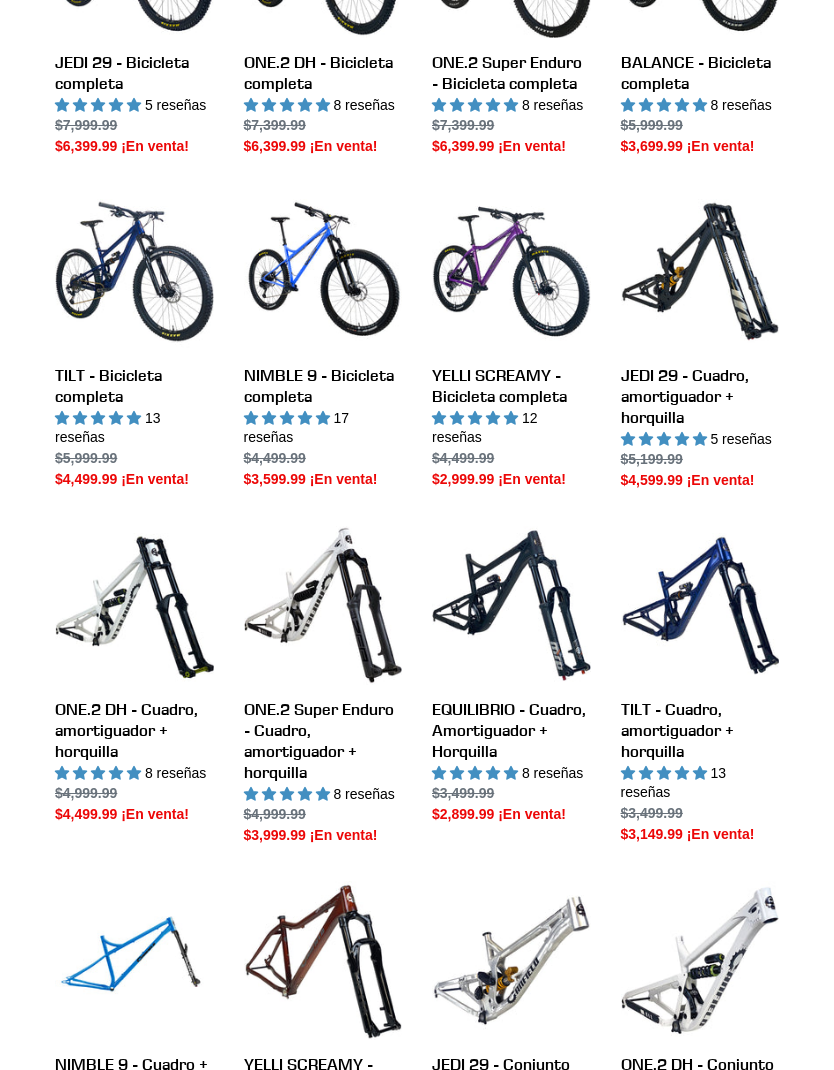 click on "TILT - Bicicleta completa" at bounding box center (134, 341) 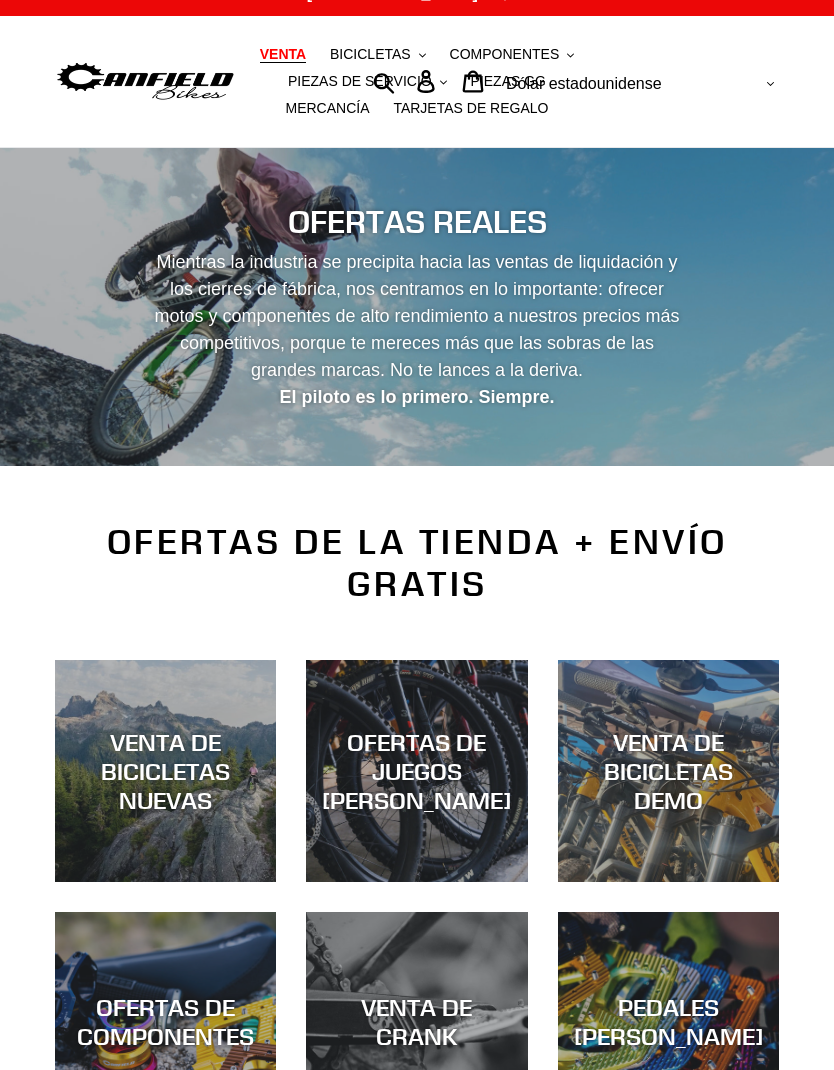 scroll, scrollTop: 0, scrollLeft: 0, axis: both 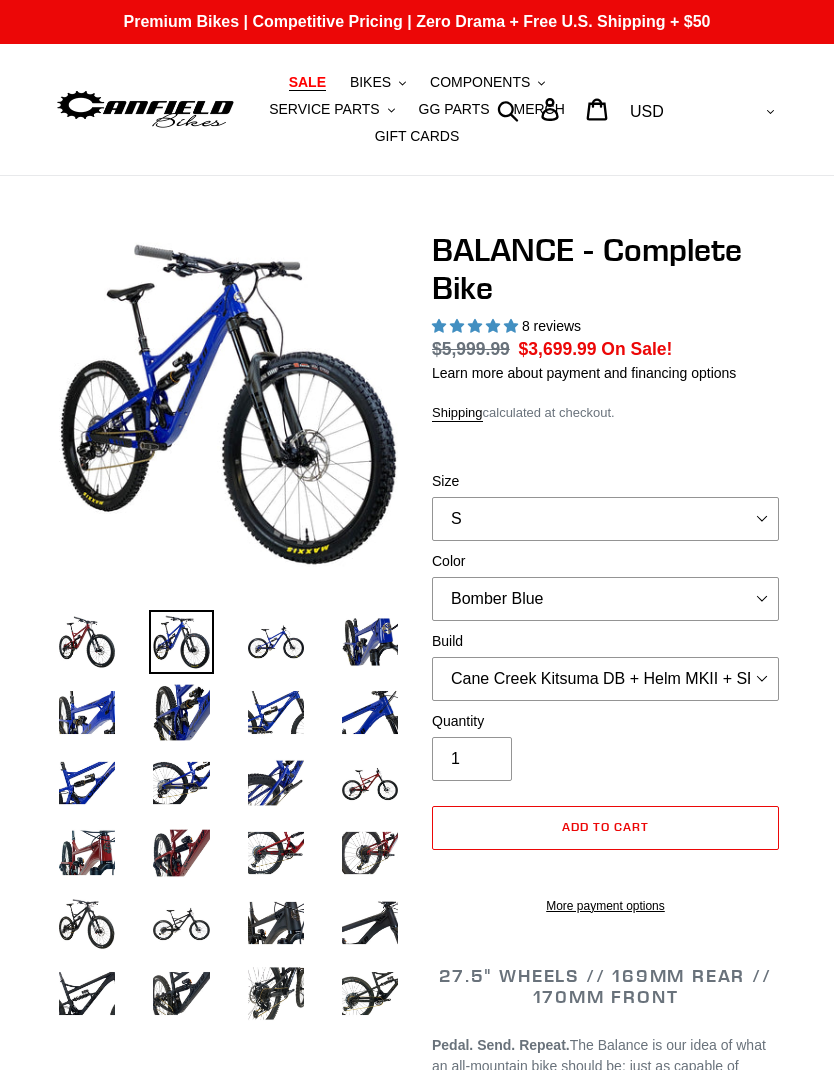 select on "highest-rating" 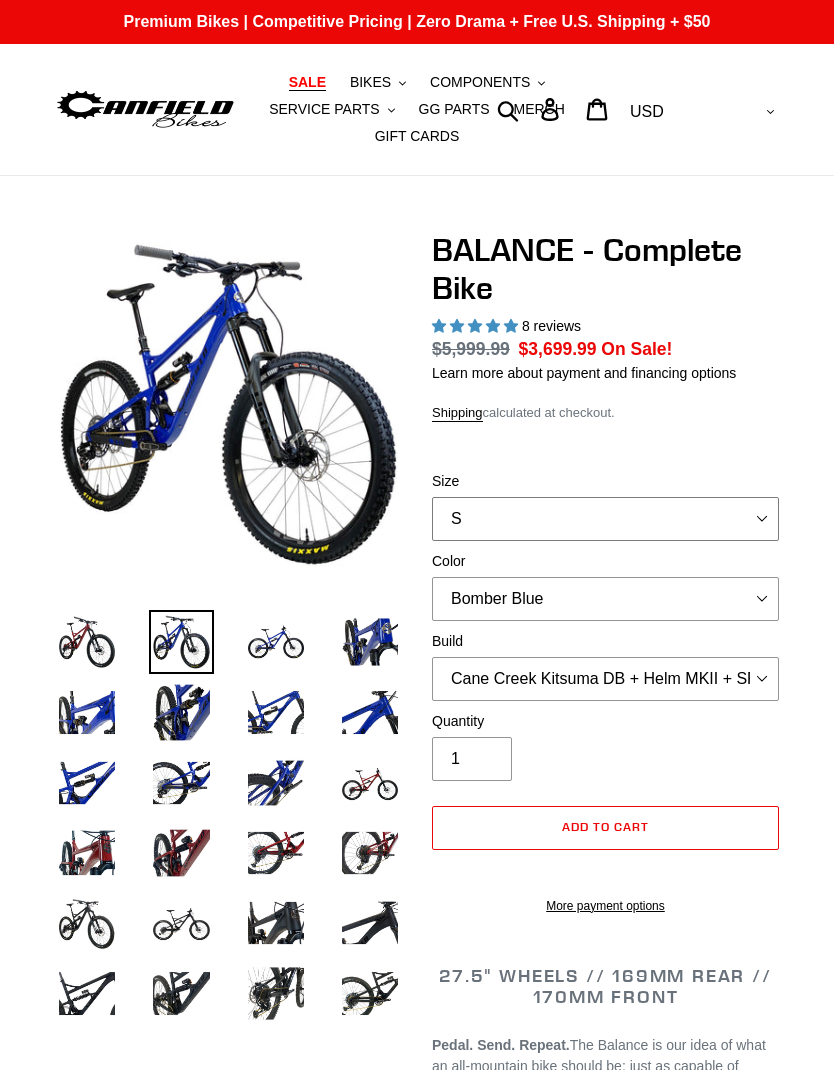 click on "S
M
L
XL" at bounding box center (605, 519) 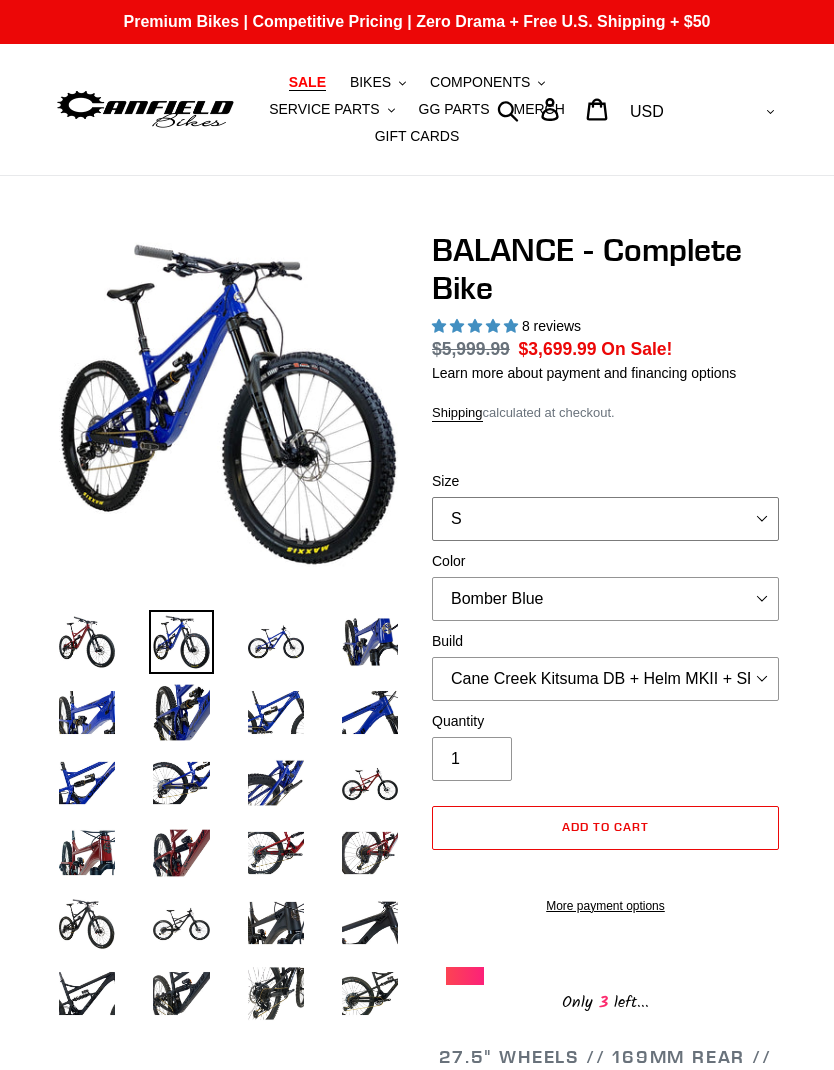 select on "M" 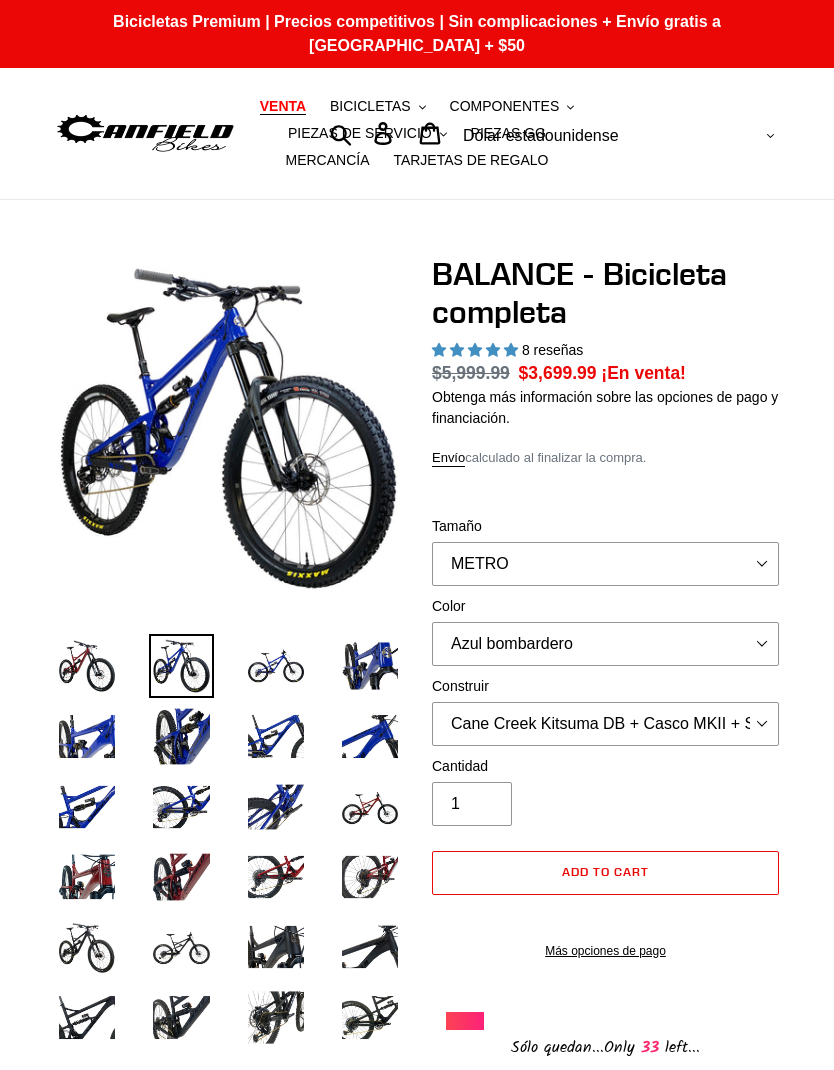 click at bounding box center [276, 736] 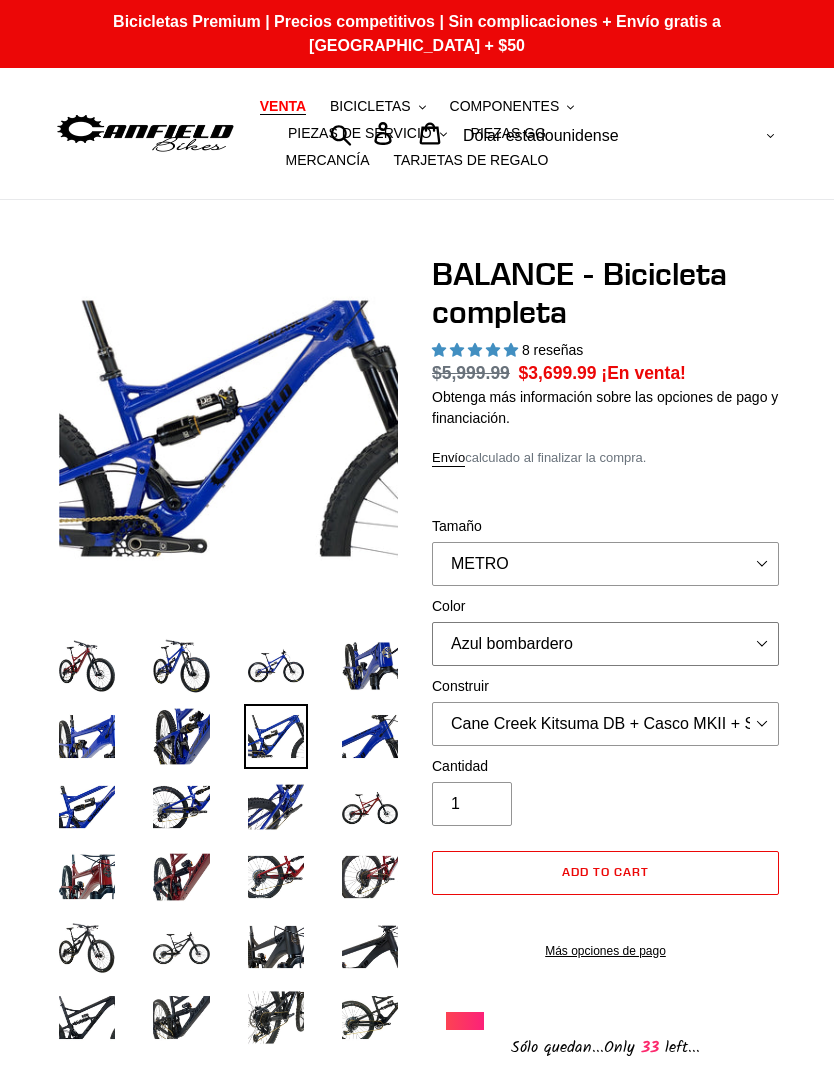 click on "Azul bombardero
Sangre de cabra
Negro sigiloso" at bounding box center (605, 644) 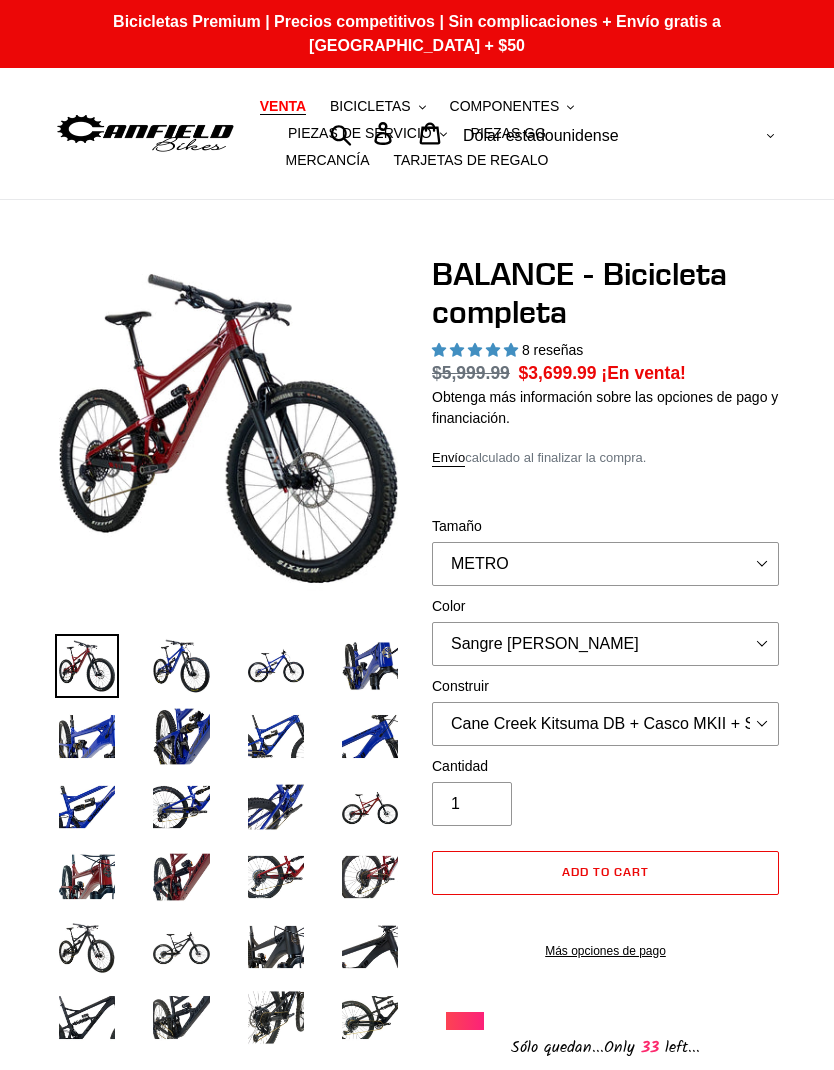 click at bounding box center (87, 877) 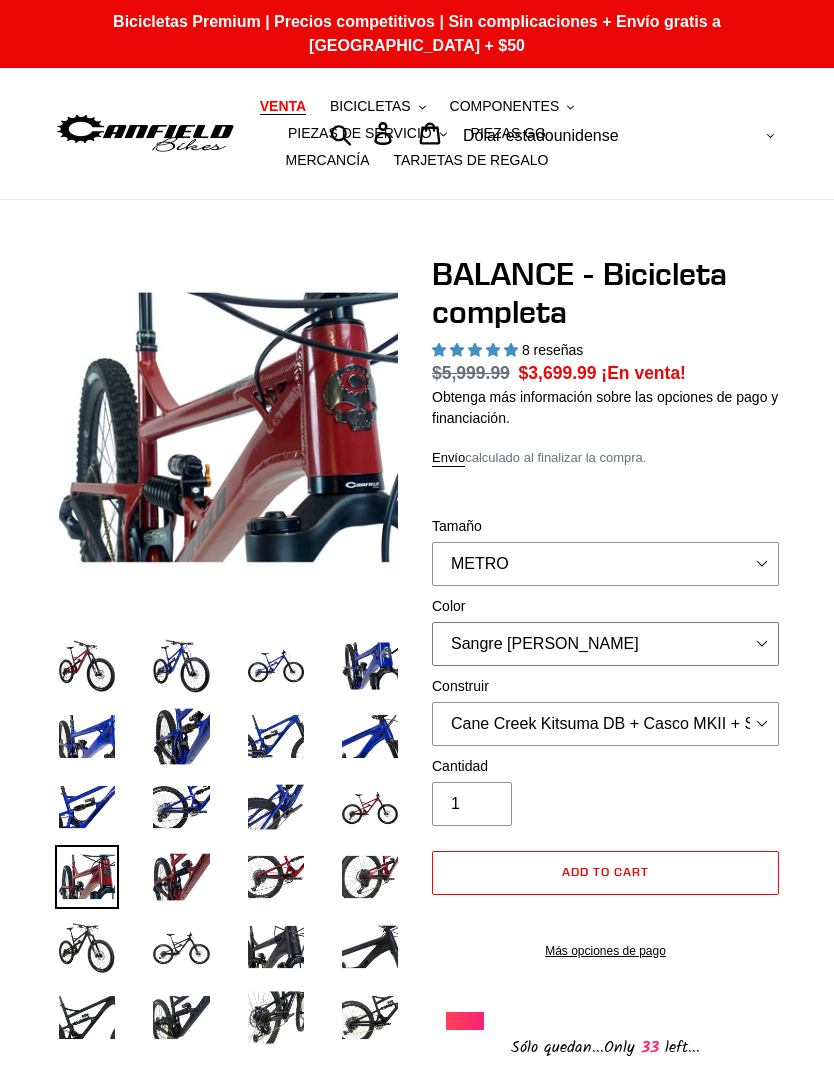 click on "Azul bombardero
Sangre de cabra
Negro sigiloso" at bounding box center (605, 644) 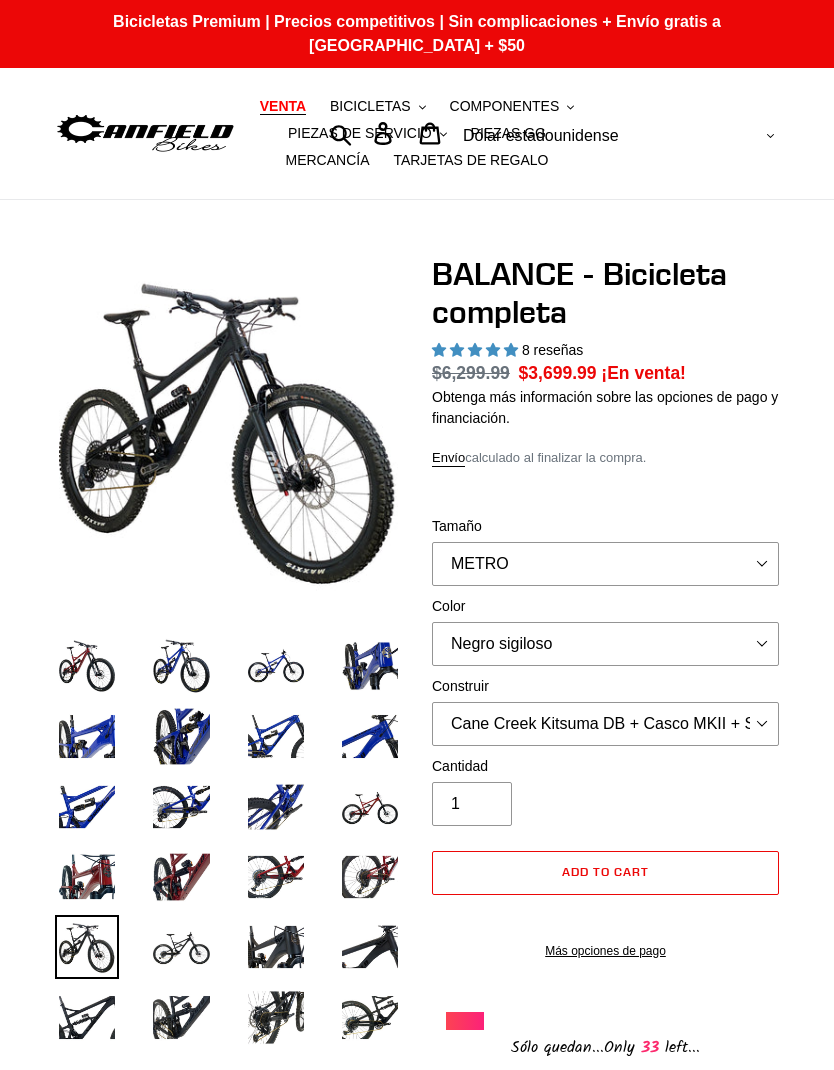 click at bounding box center (276, 947) 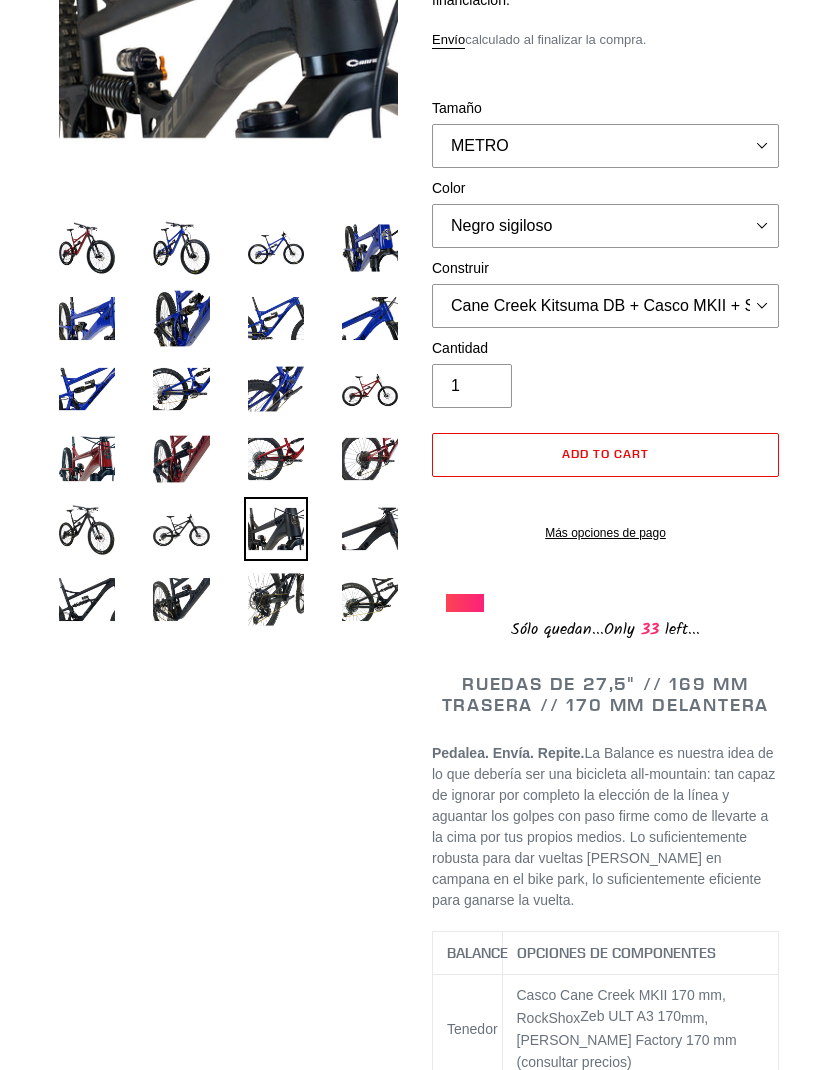 scroll, scrollTop: 414, scrollLeft: 0, axis: vertical 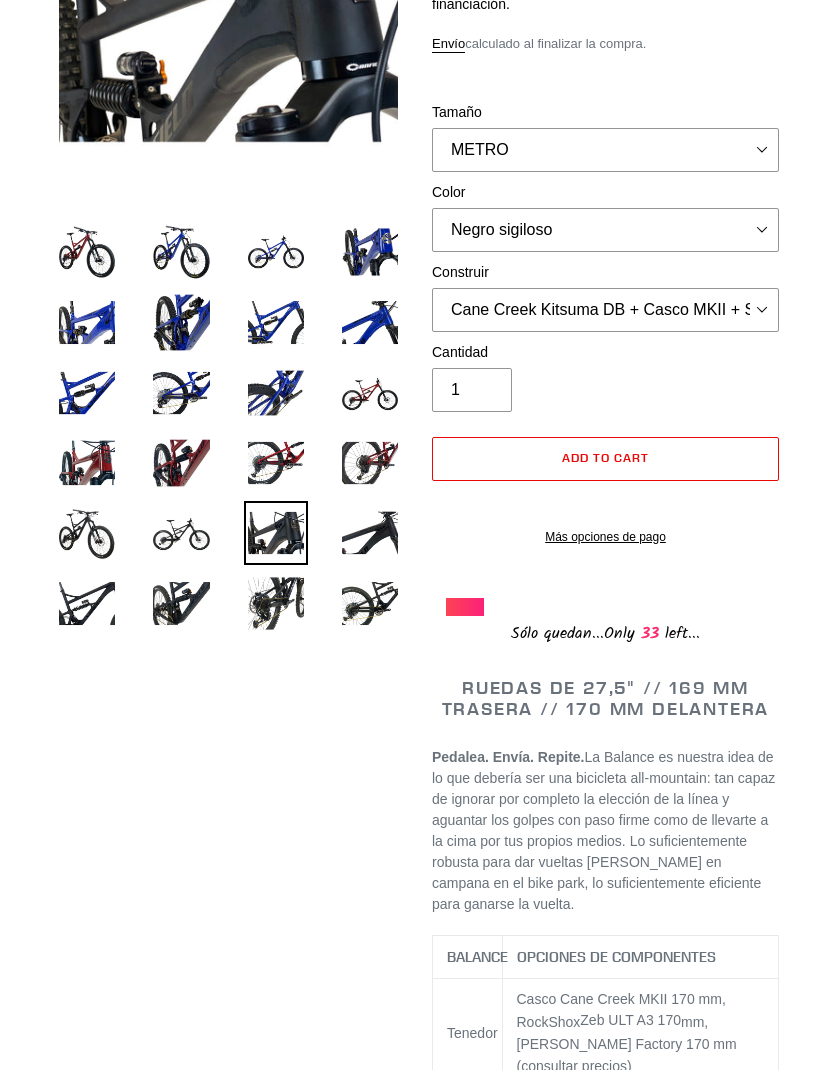 click on "Cane Creek Kitsuma DB + Casco MKII + SRAM GX
Cane Creek Kitsuma DB + Helm MKII + SRAM XO
Cane Creek Kitsuma DB + Casco MKII + Shimano XT
RockShox Vivid ULT + Zeb ULT + SRAM GX
RockShox Vivid ULT + Zeb ULT + SRAM XO
RockShox Vivid ULT + Zeb ULT + Shimano XT" at bounding box center (605, 310) 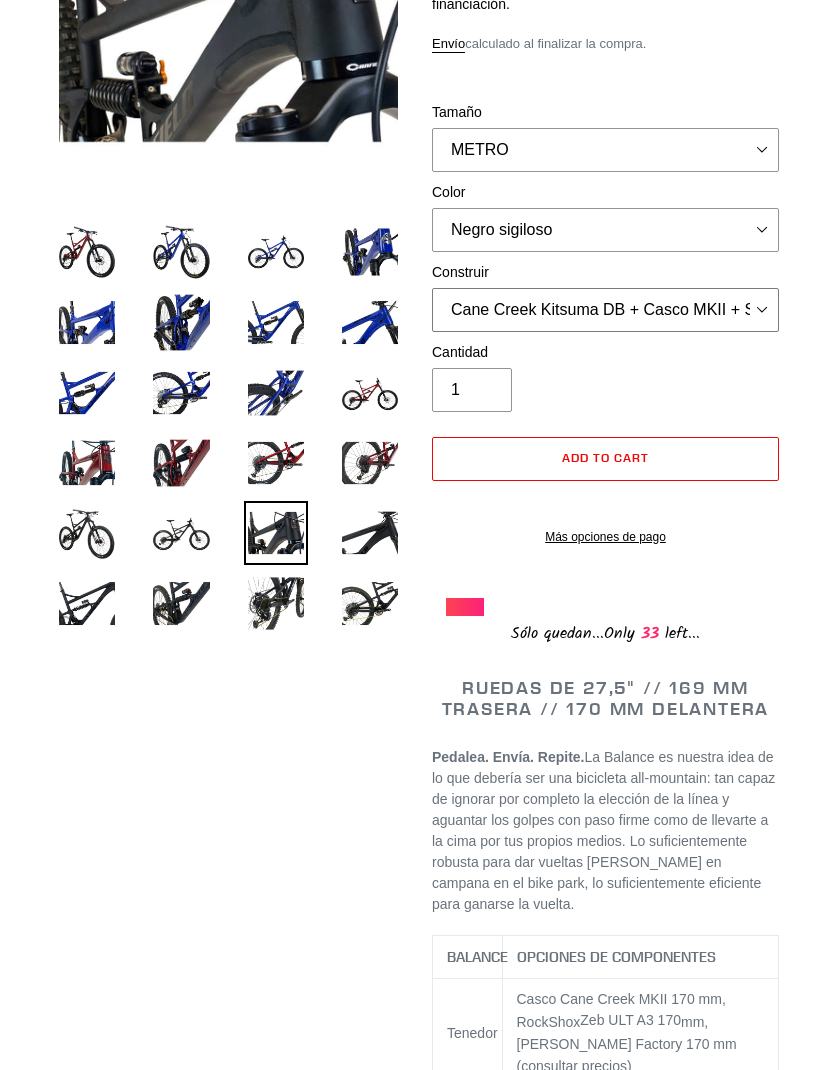 select on "RockShox Vivid ULT + Zeb ULT + SRAM GX" 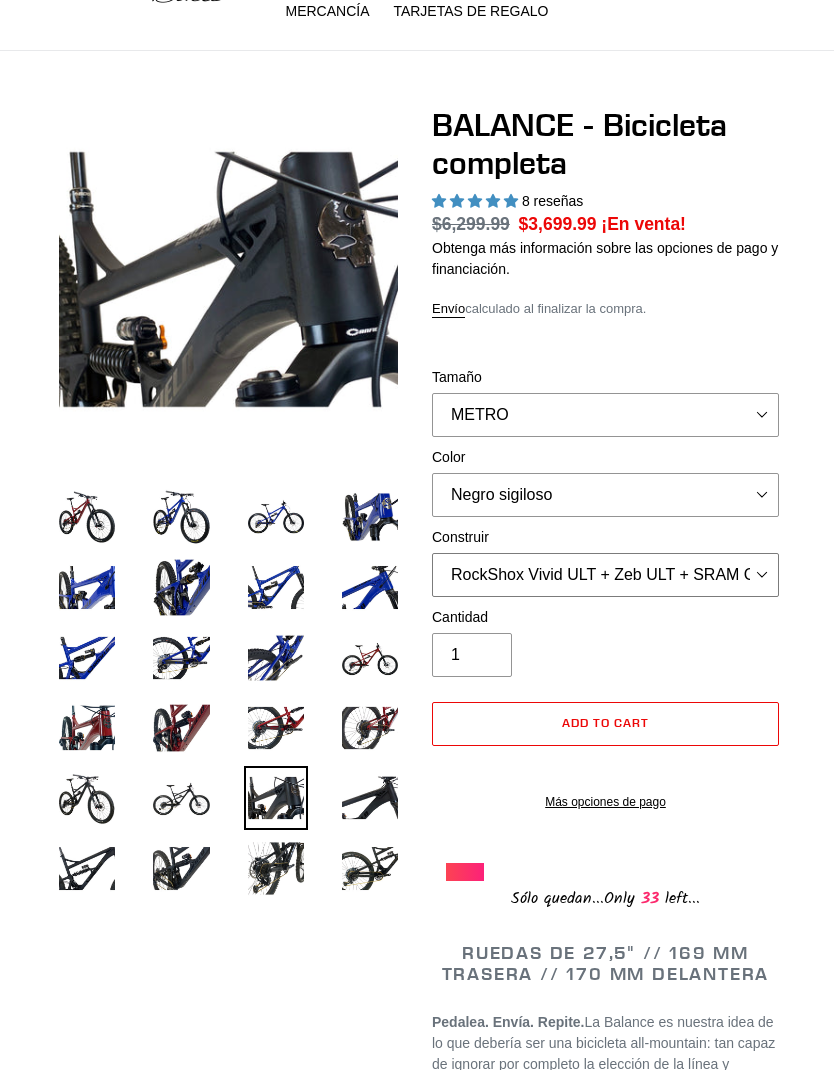 scroll, scrollTop: 148, scrollLeft: 0, axis: vertical 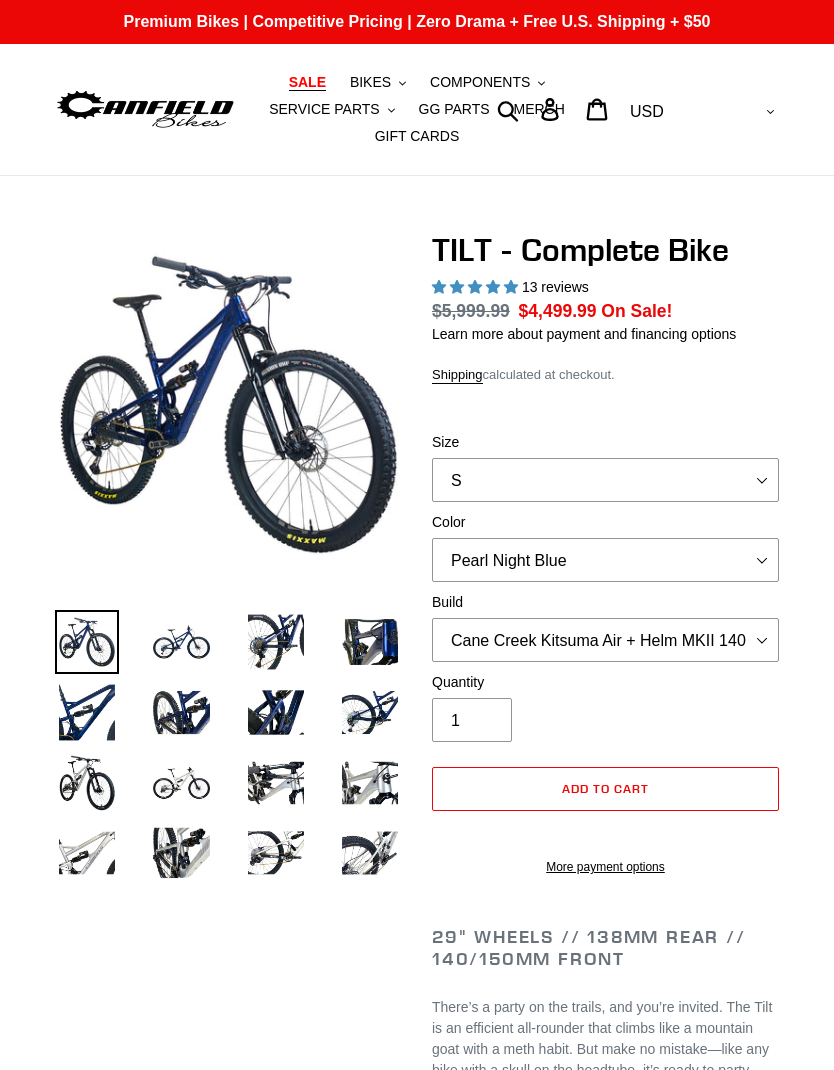 select on "highest-rating" 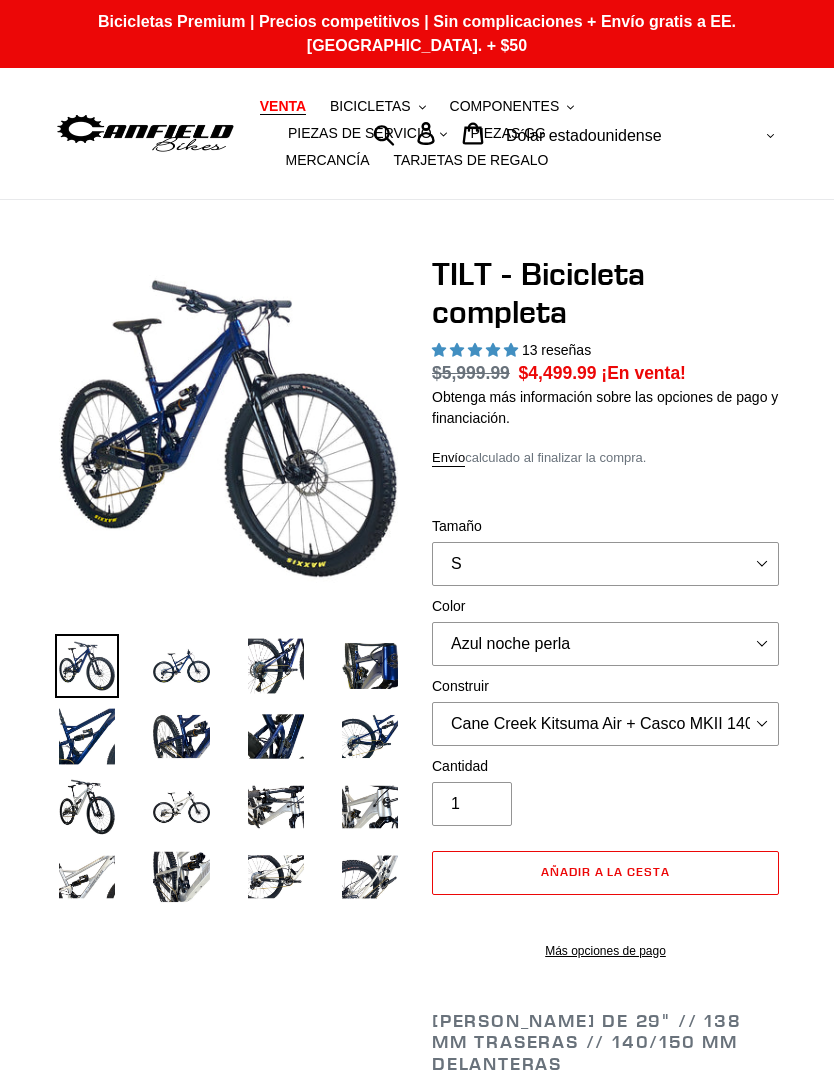 click at bounding box center [370, 666] 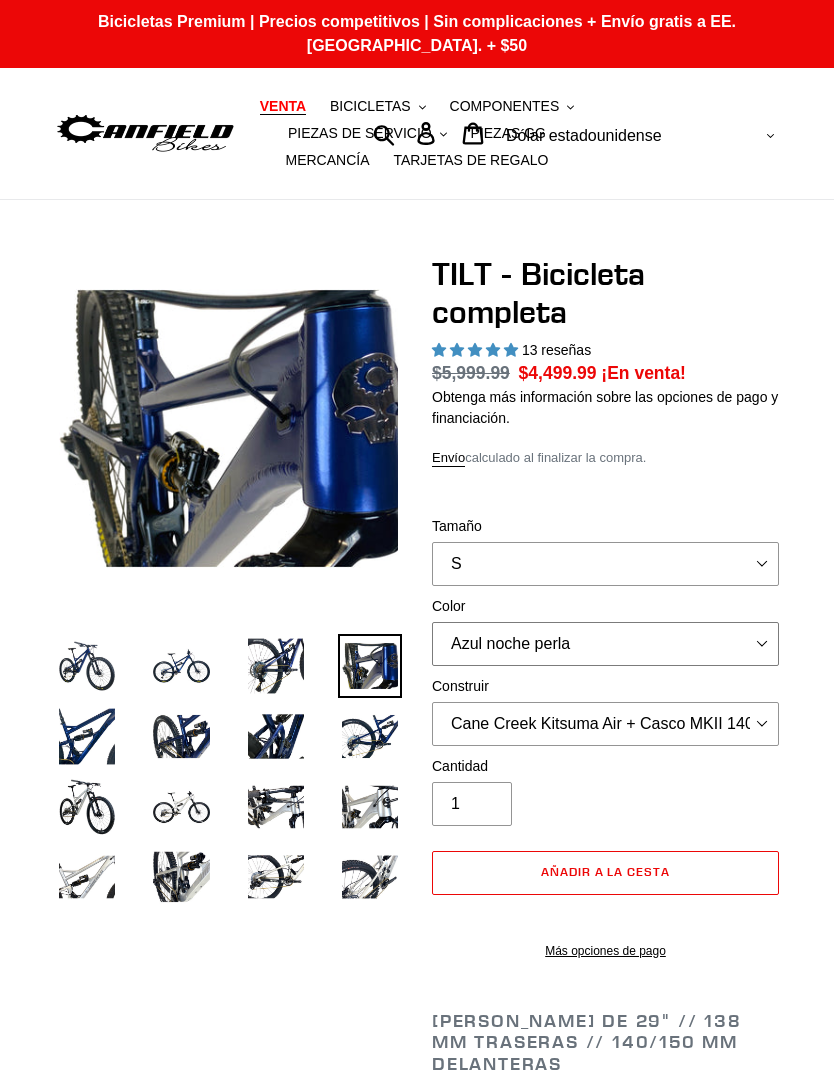 click on "Azul noche [PERSON_NAME] sigilosa
[GEOGRAPHIC_DATA]" at bounding box center (605, 644) 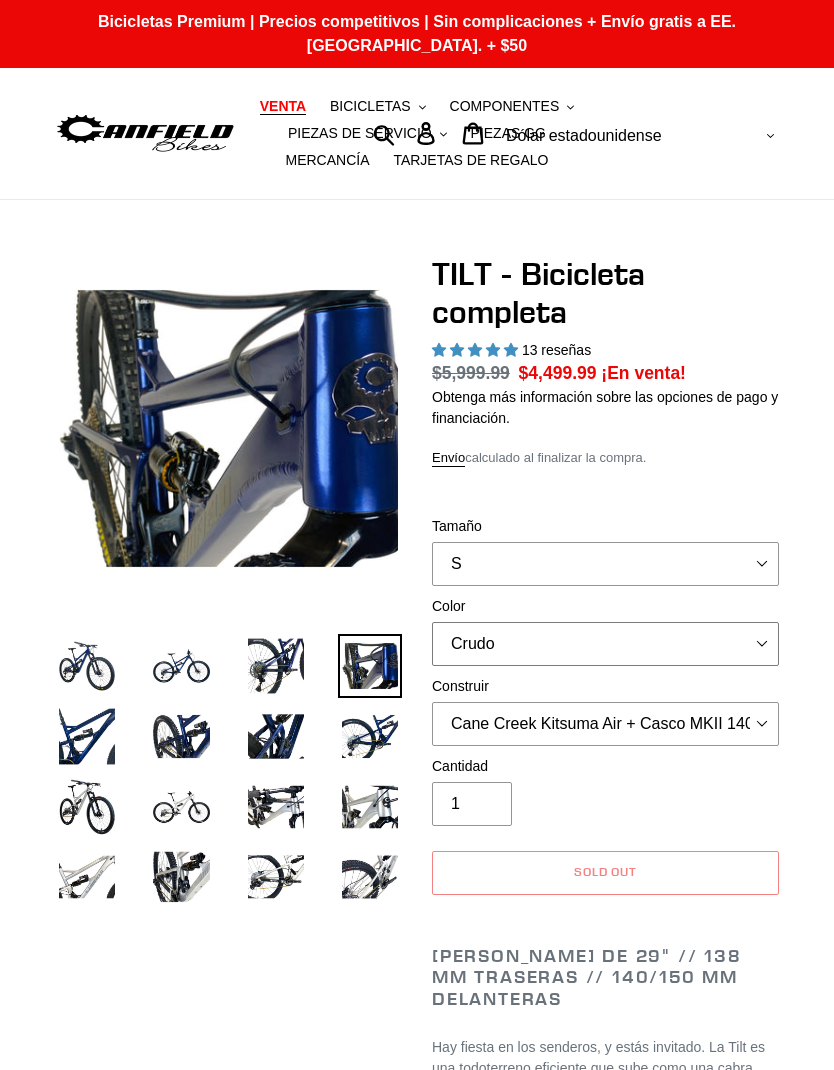 click on "Azul noche [PERSON_NAME] sigilosa
[GEOGRAPHIC_DATA]" at bounding box center (605, 644) 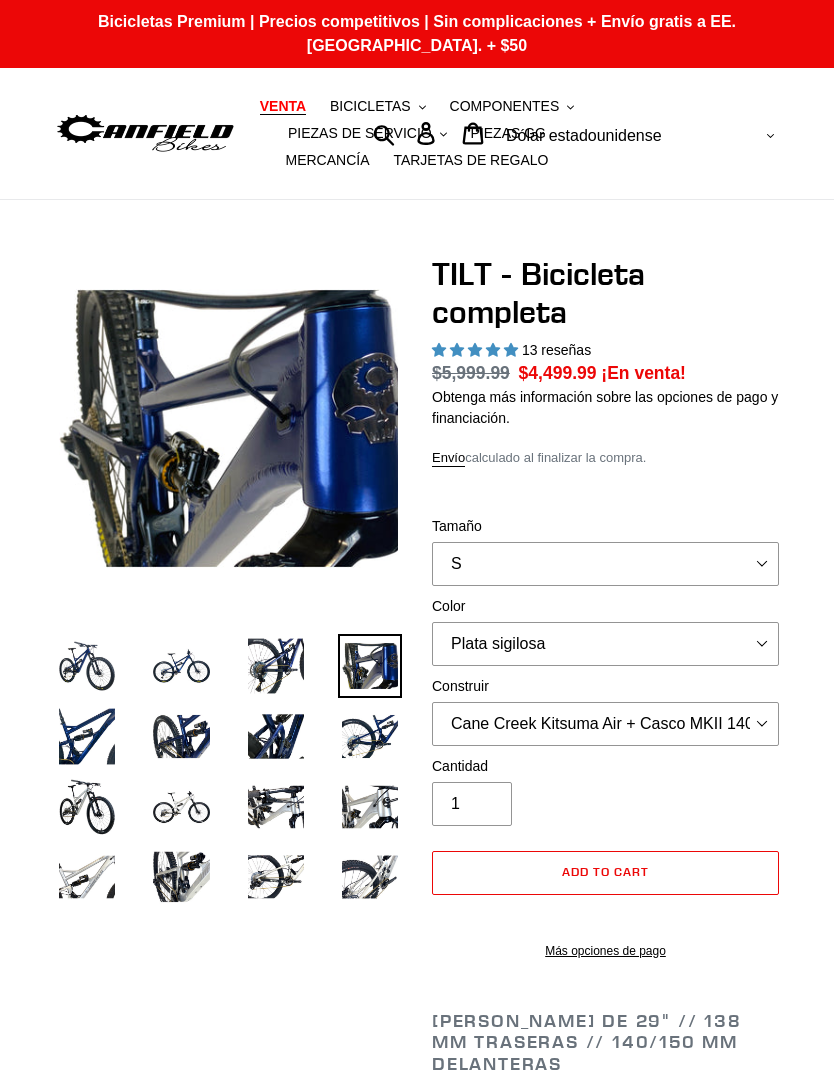 click at bounding box center (181, 807) 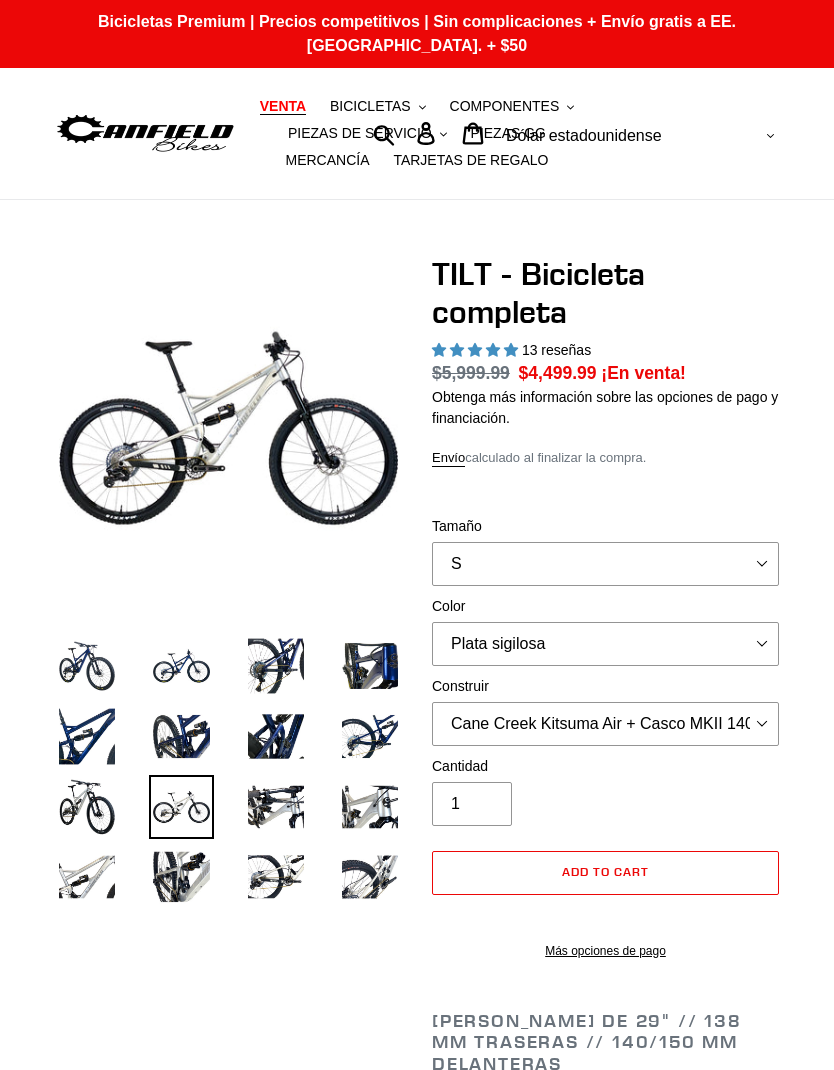 click at bounding box center (370, 807) 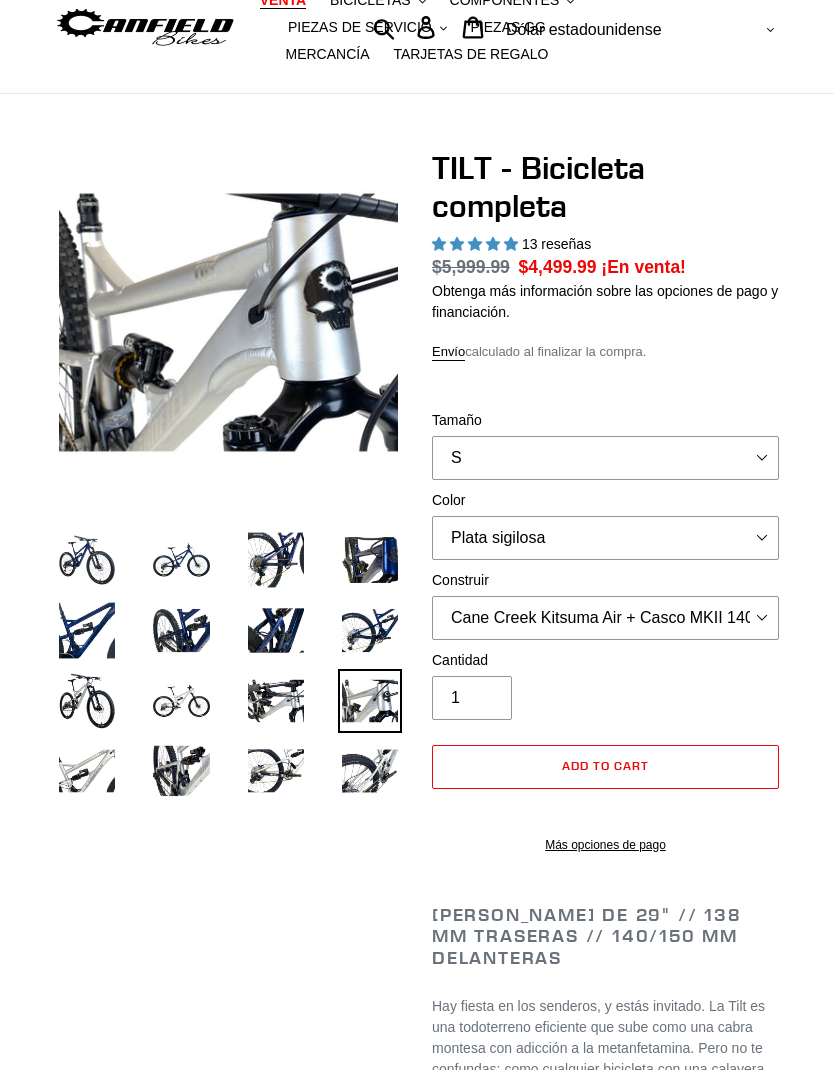 scroll, scrollTop: 127, scrollLeft: 0, axis: vertical 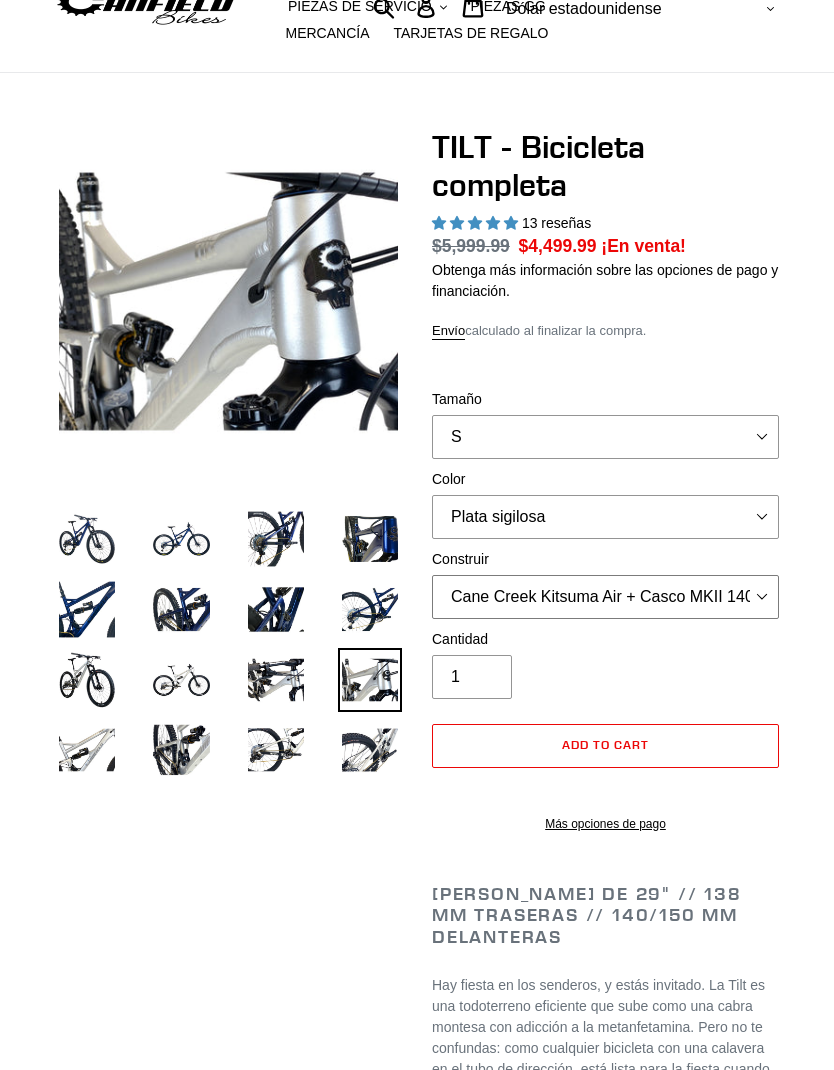 click on "Cane Creek Kitsuma Air + Casco MKII 140 + SRAM GX
Cane Creek Kitsuma Air + Casco MKII 140 + SRAM XO1
Cane Creek Kitsuma Air + Casco MKII 140 + Shimano XT
Fox Float X + 36 SL Factory Grip X 140 + SRAM GX
Fox Float X + 36 SL Factory Grip X 140 + SRAM XO
Fox Float X + 36 SL Factory Grip X 140 + Shimano XT
RockShox SD ULT + Pike ULT 140 + SRAM GX
RockShox SD ULT + Pike ULT 140 + SRAM XO
RockShox SD ULT + Pike ULT 140 + Shimano XT" at bounding box center [605, 597] 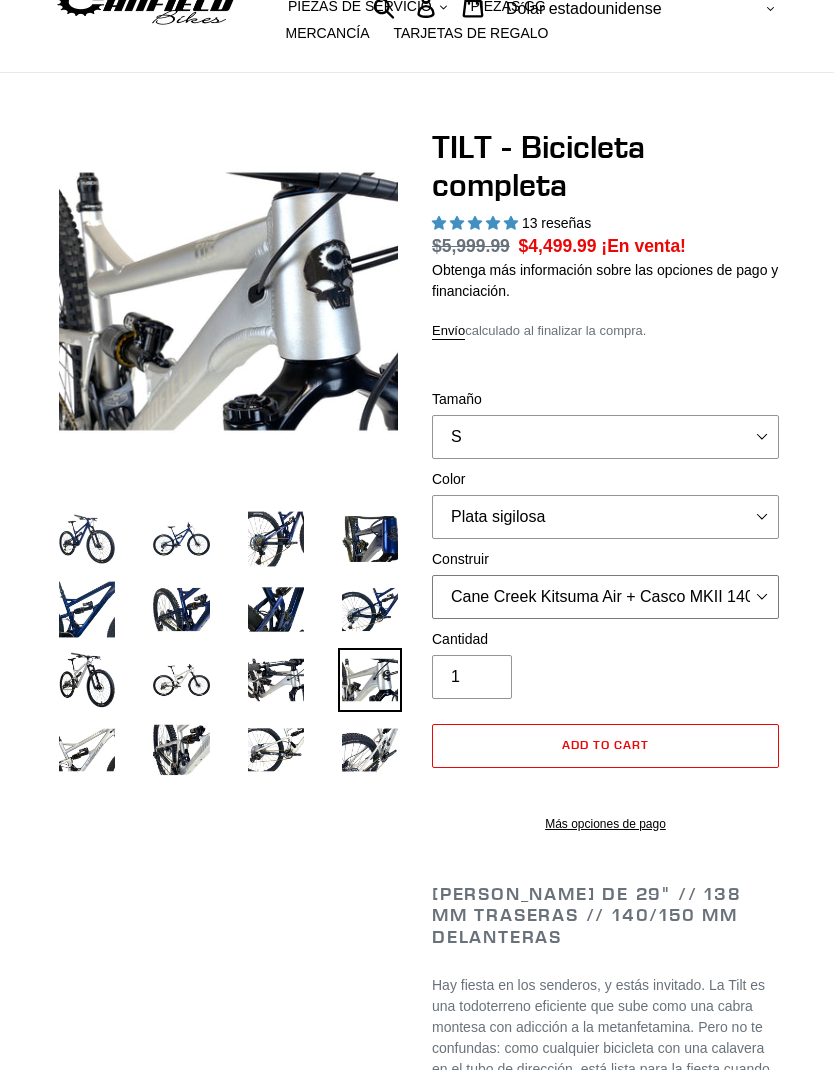 select on "Fox Float X + 36 SL Factory Grip X 140 + Shimano XT" 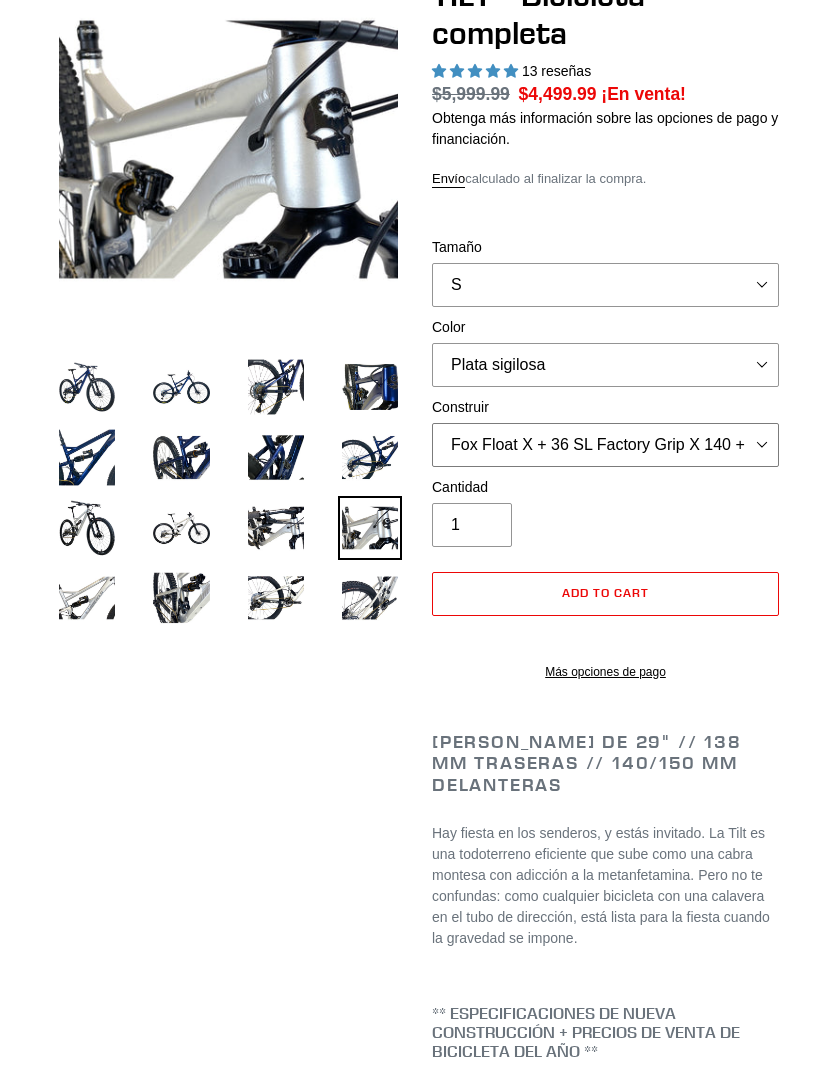 scroll, scrollTop: 0, scrollLeft: 0, axis: both 